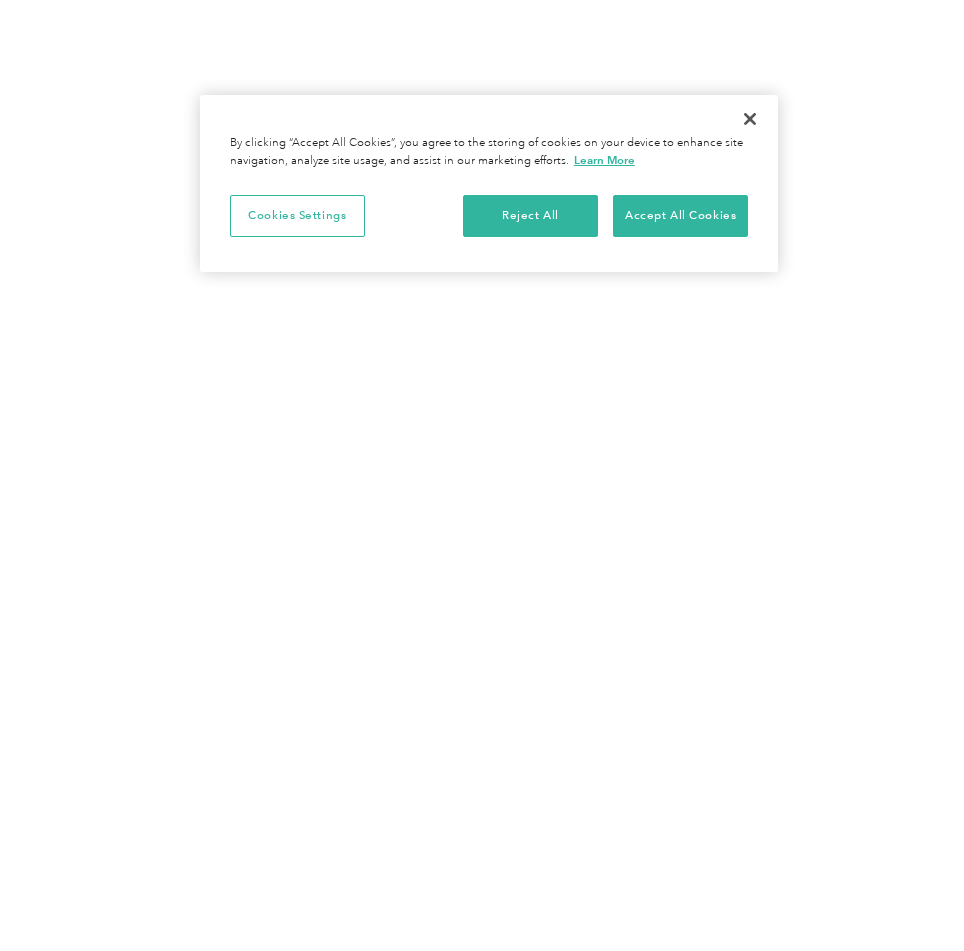 scroll, scrollTop: 0, scrollLeft: 0, axis: both 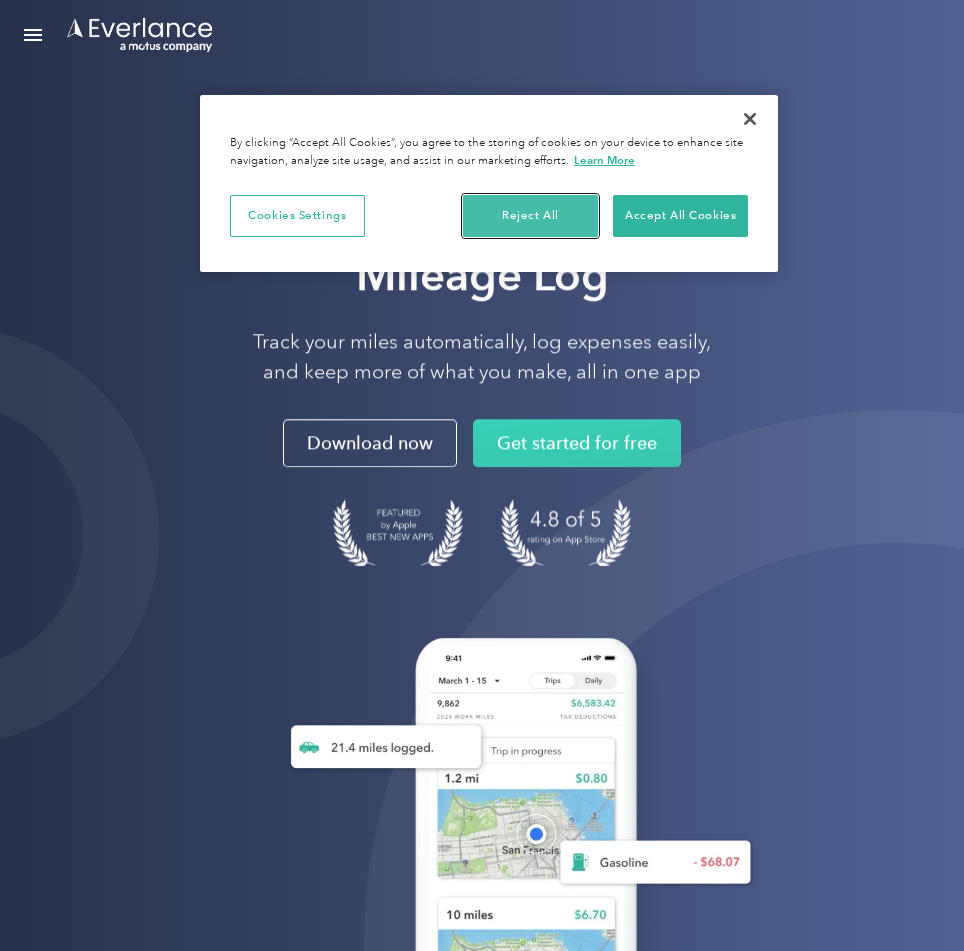 click on "Reject All" at bounding box center [530, 216] 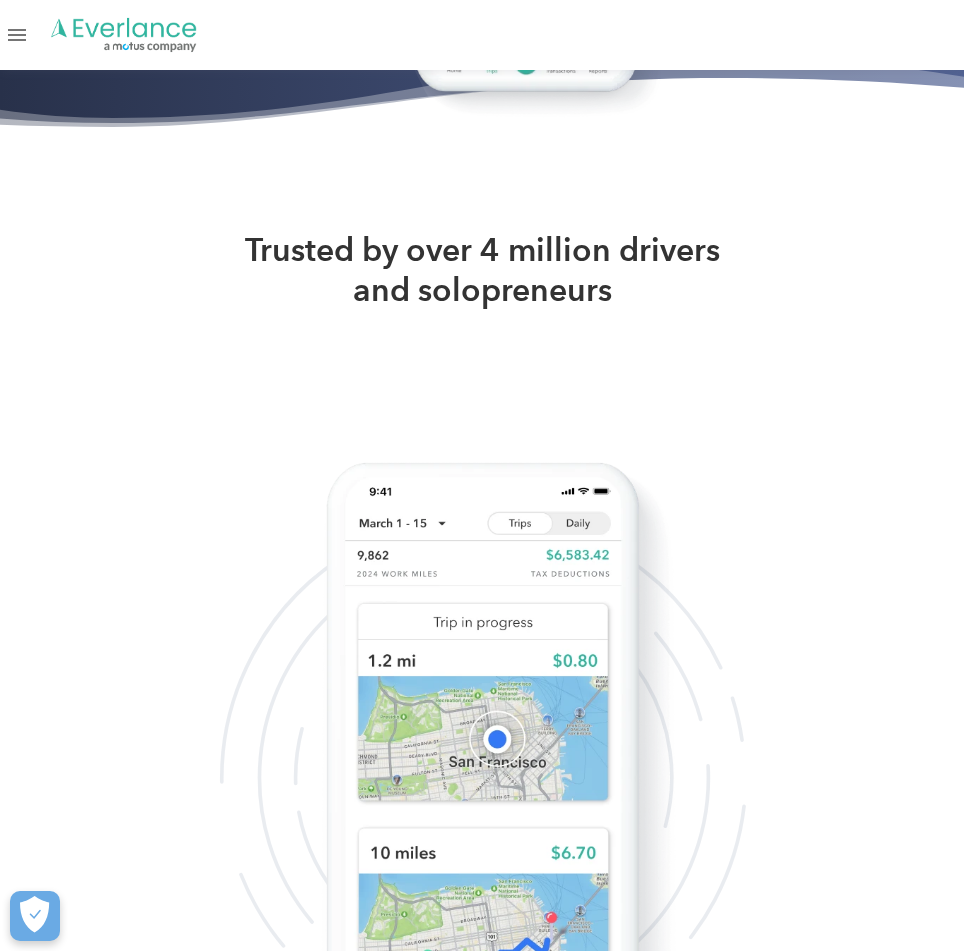 scroll, scrollTop: 1500, scrollLeft: 0, axis: vertical 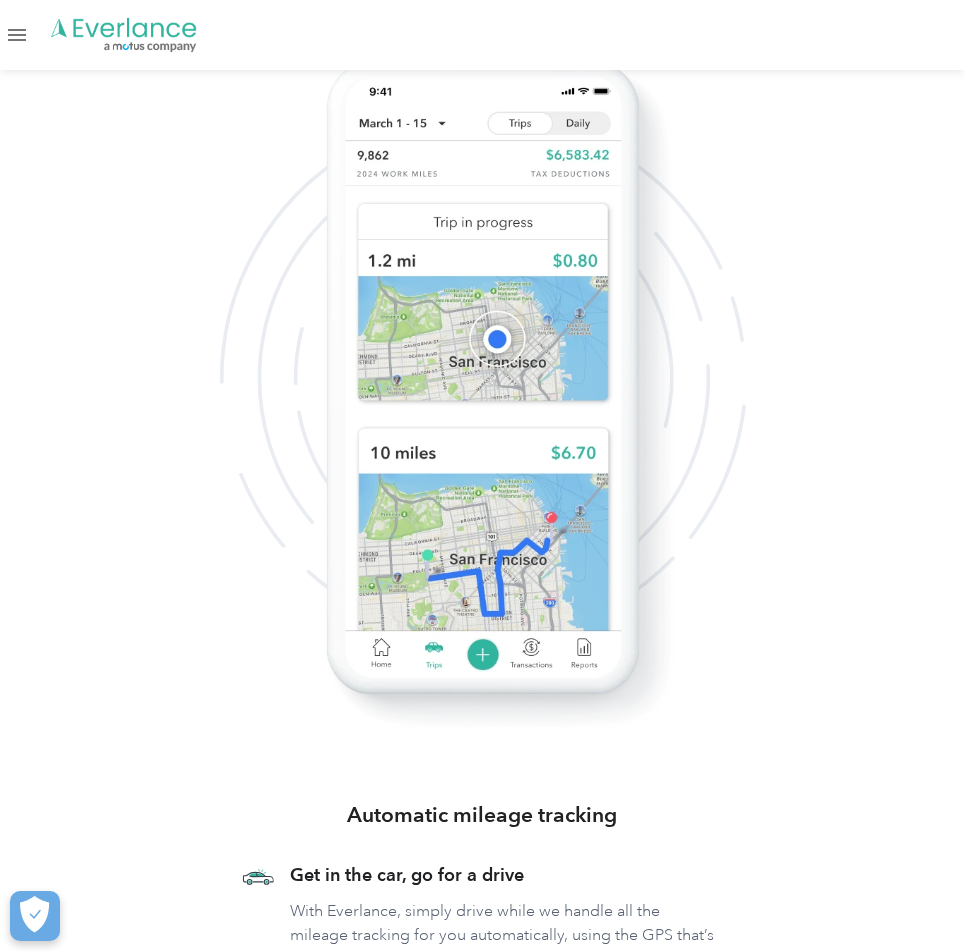 drag, startPoint x: 963, startPoint y: 183, endPoint x: 950, endPoint y: 273, distance: 90.934044 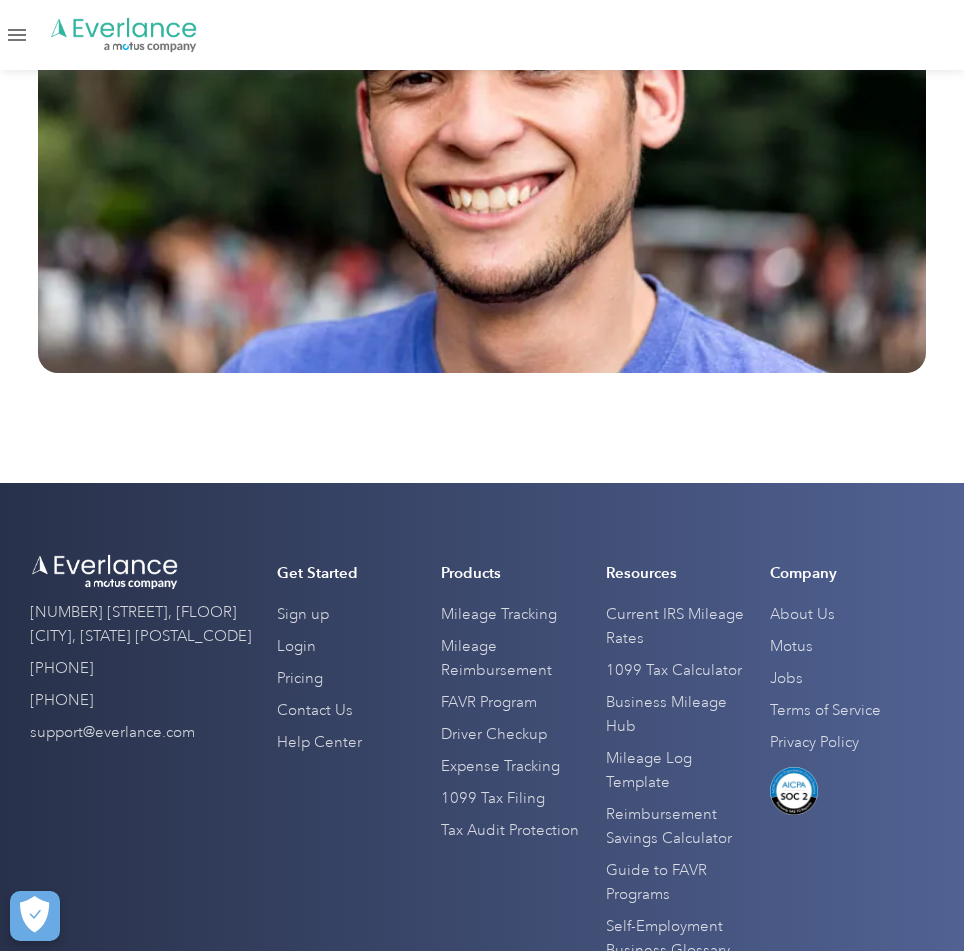scroll, scrollTop: 9798, scrollLeft: 0, axis: vertical 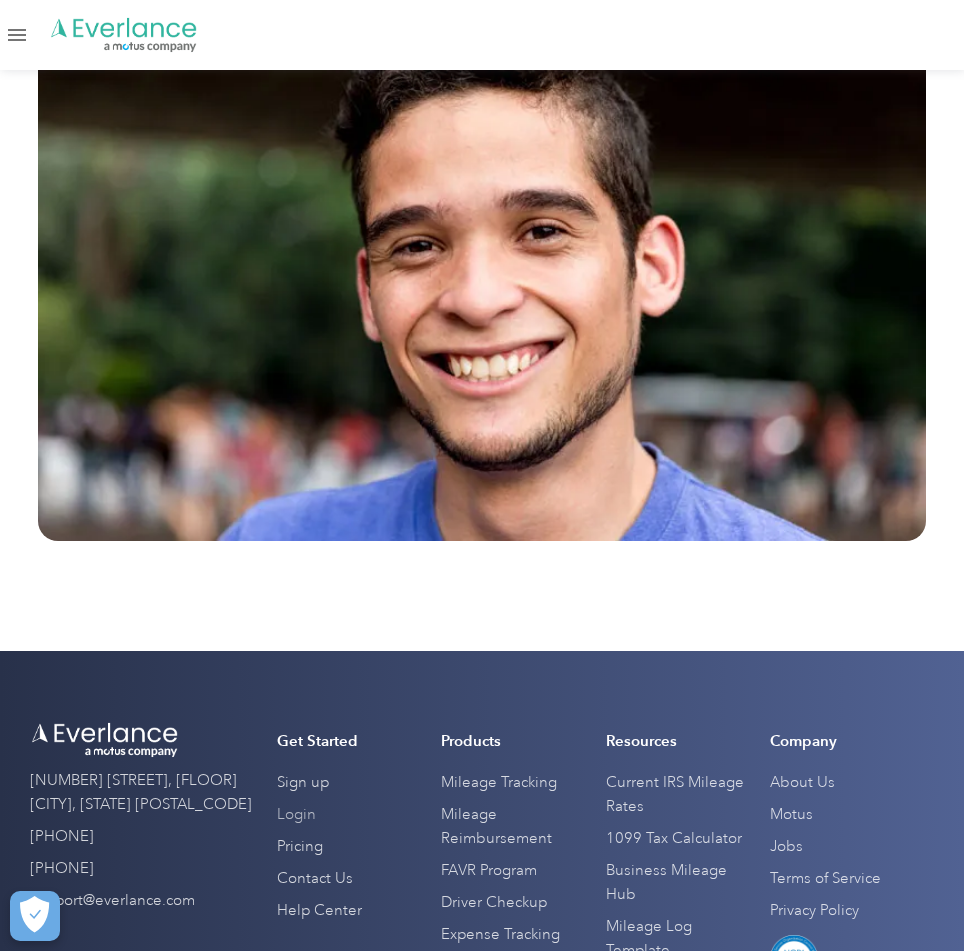 click on "Login" at bounding box center [296, 815] 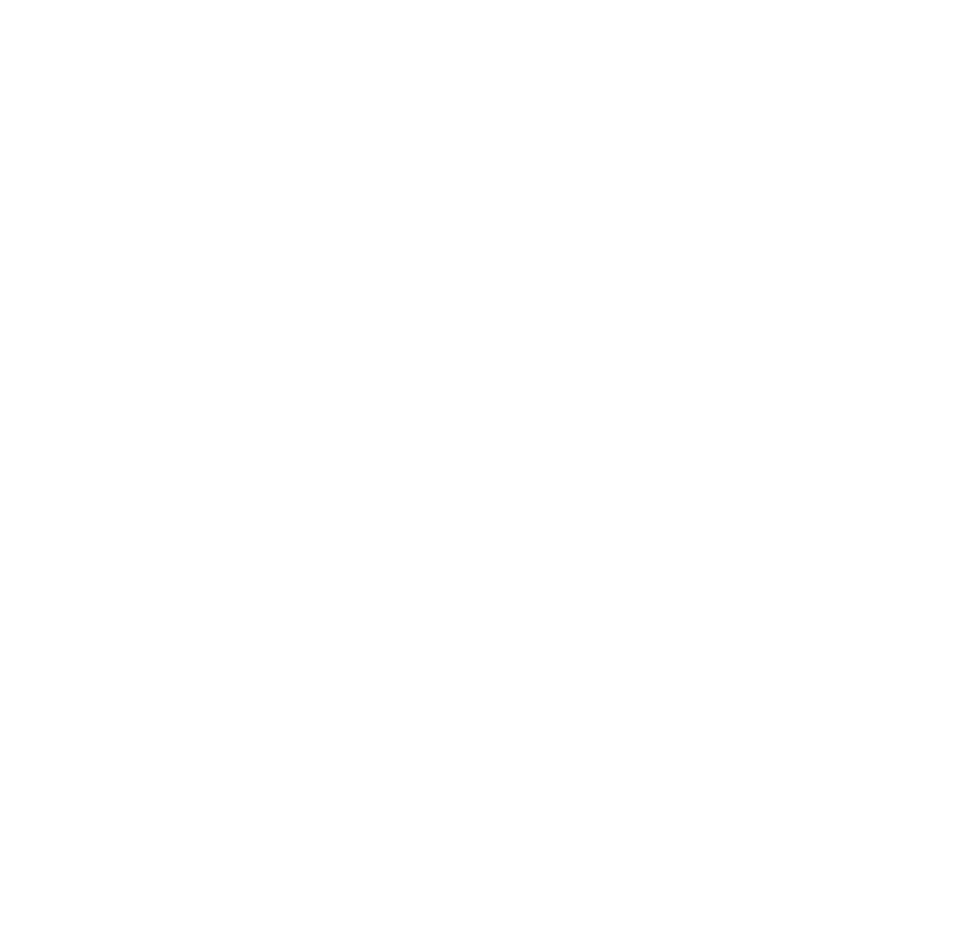 scroll, scrollTop: 0, scrollLeft: 0, axis: both 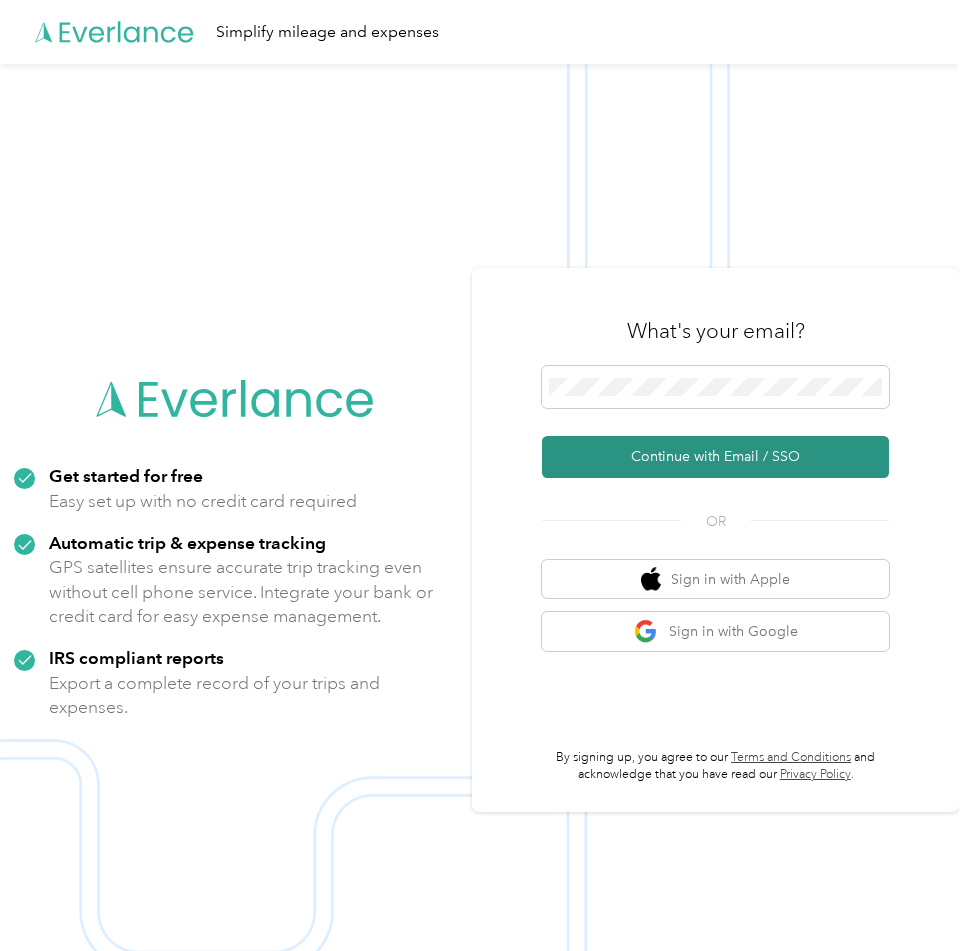 click on "Continue with Email / SSO" at bounding box center [715, 457] 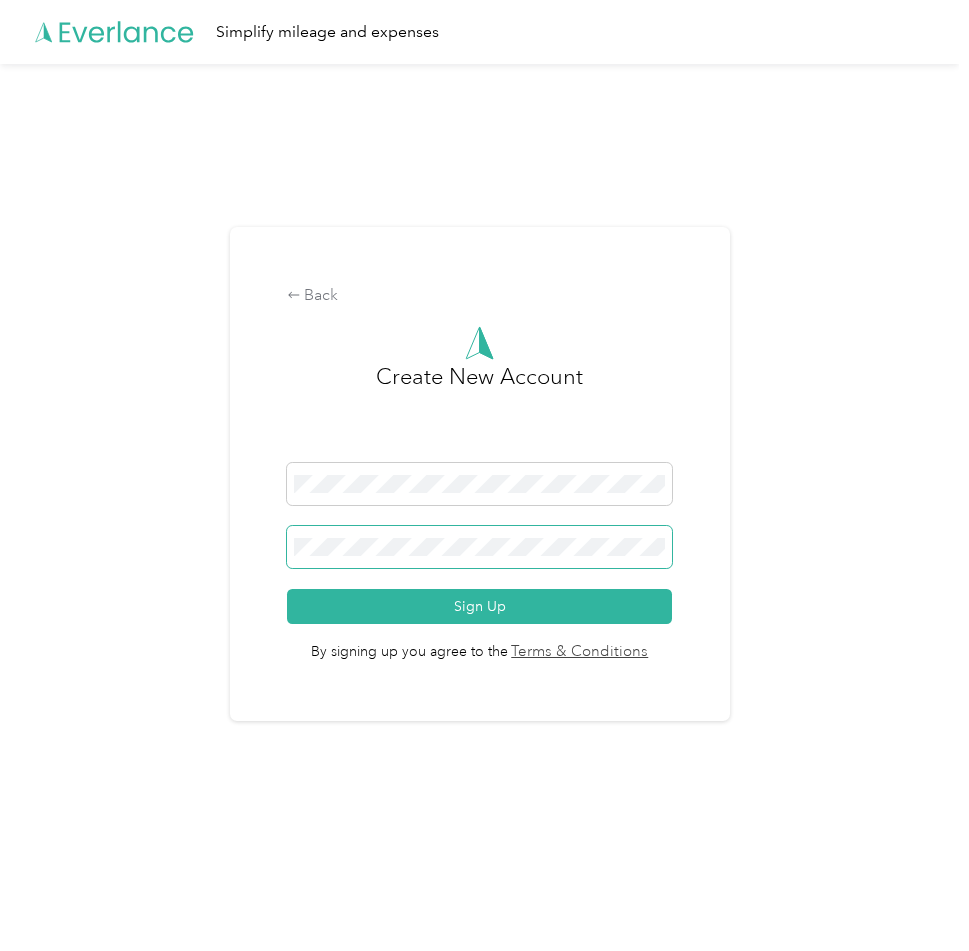 click at bounding box center [480, 547] 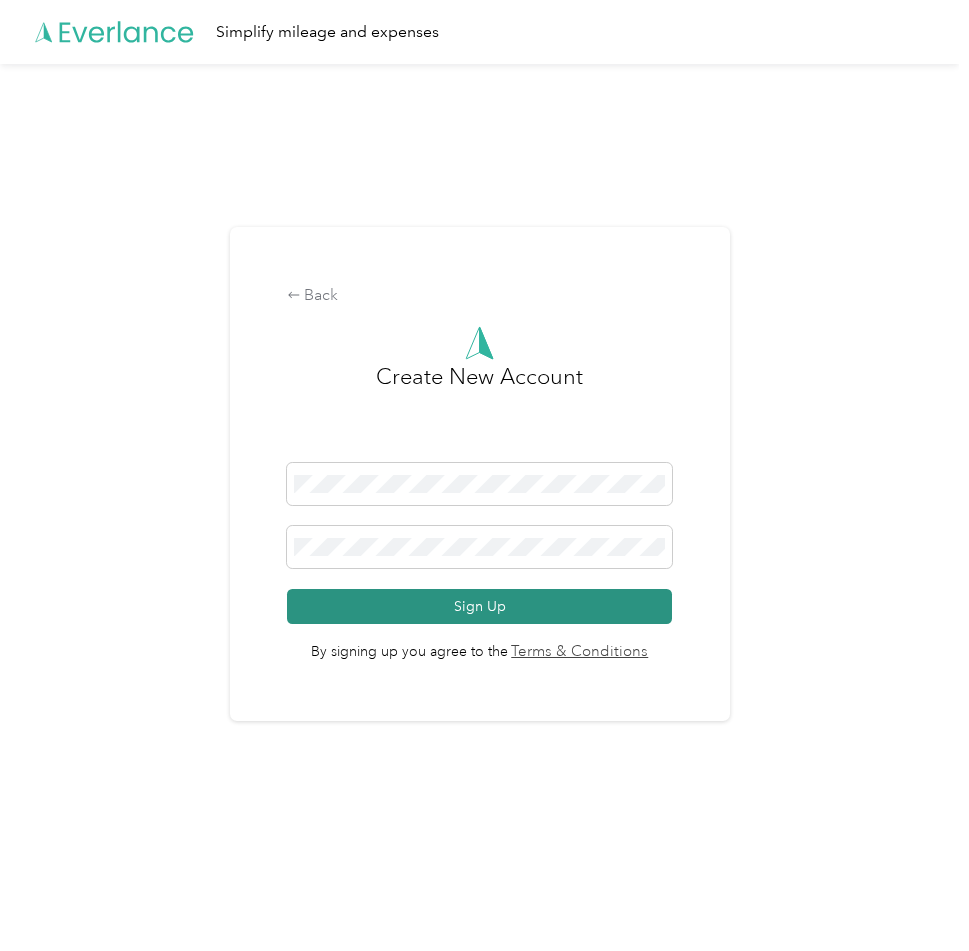 click on "Sign Up" at bounding box center (480, 606) 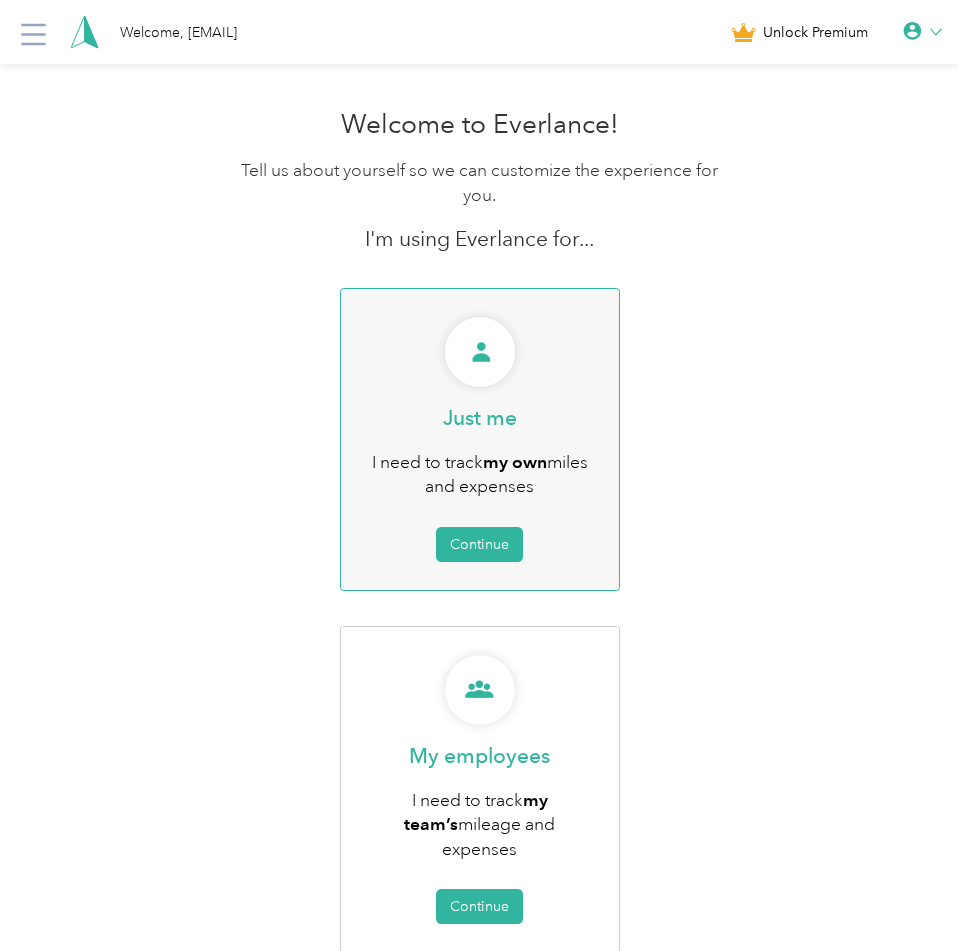 click on "Just me I need to track  my own  miles and expenses Continue" at bounding box center (480, 439) 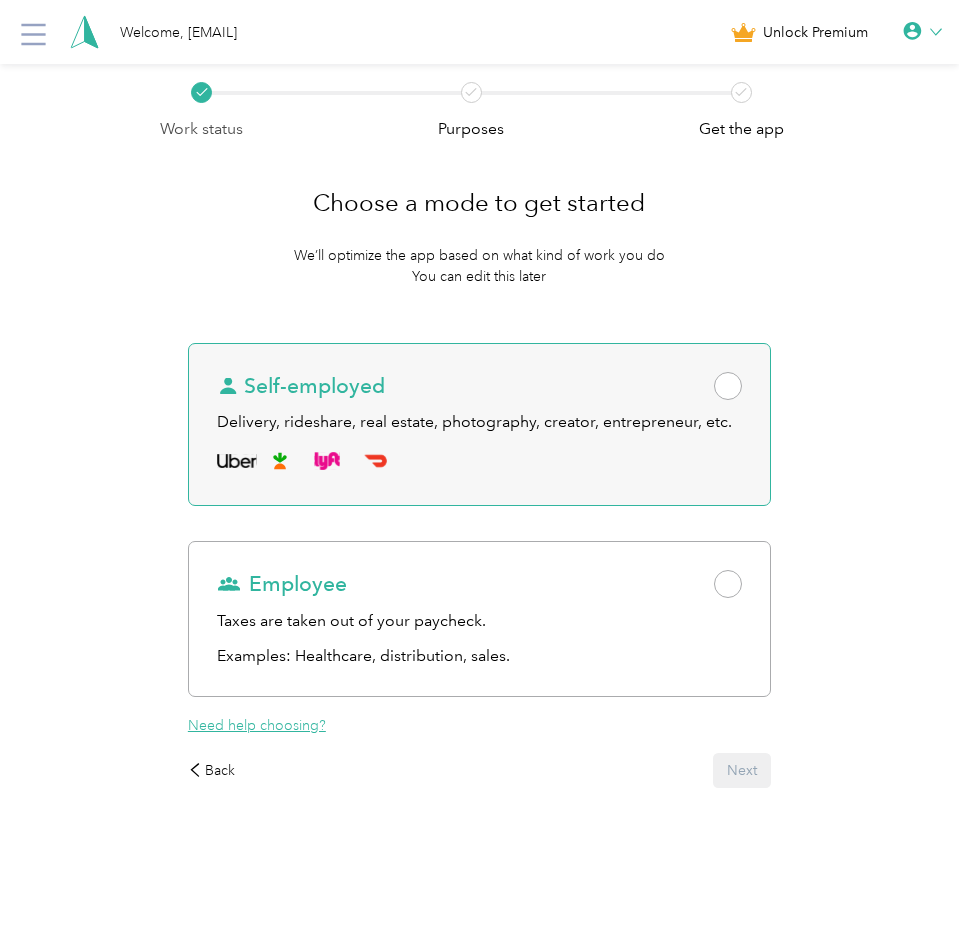 click at bounding box center [728, 386] 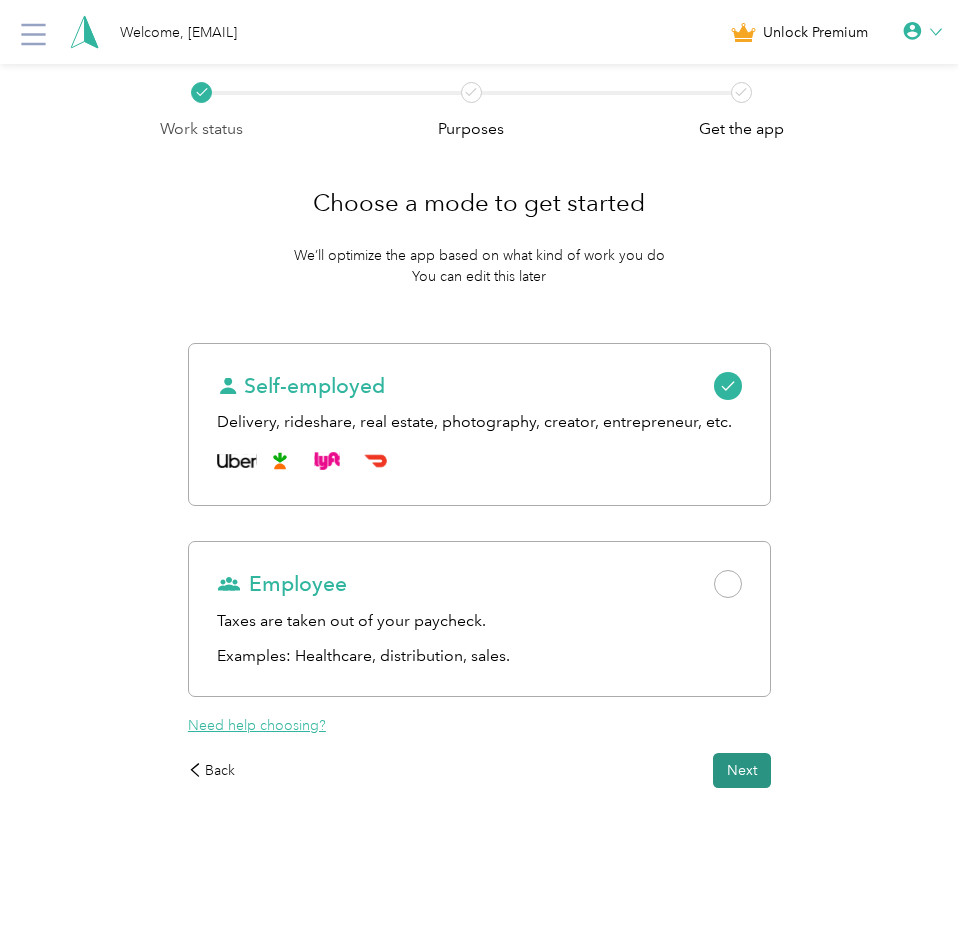 click on "Next" at bounding box center [742, 770] 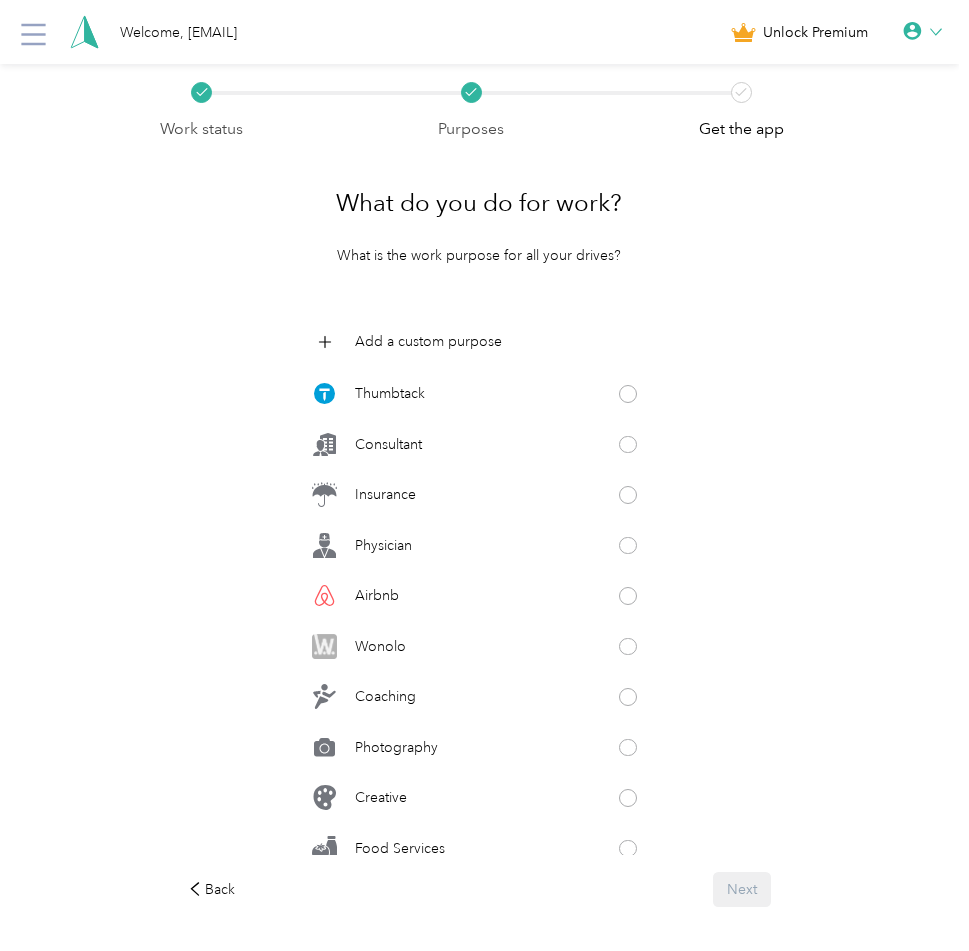 scroll, scrollTop: 877, scrollLeft: 0, axis: vertical 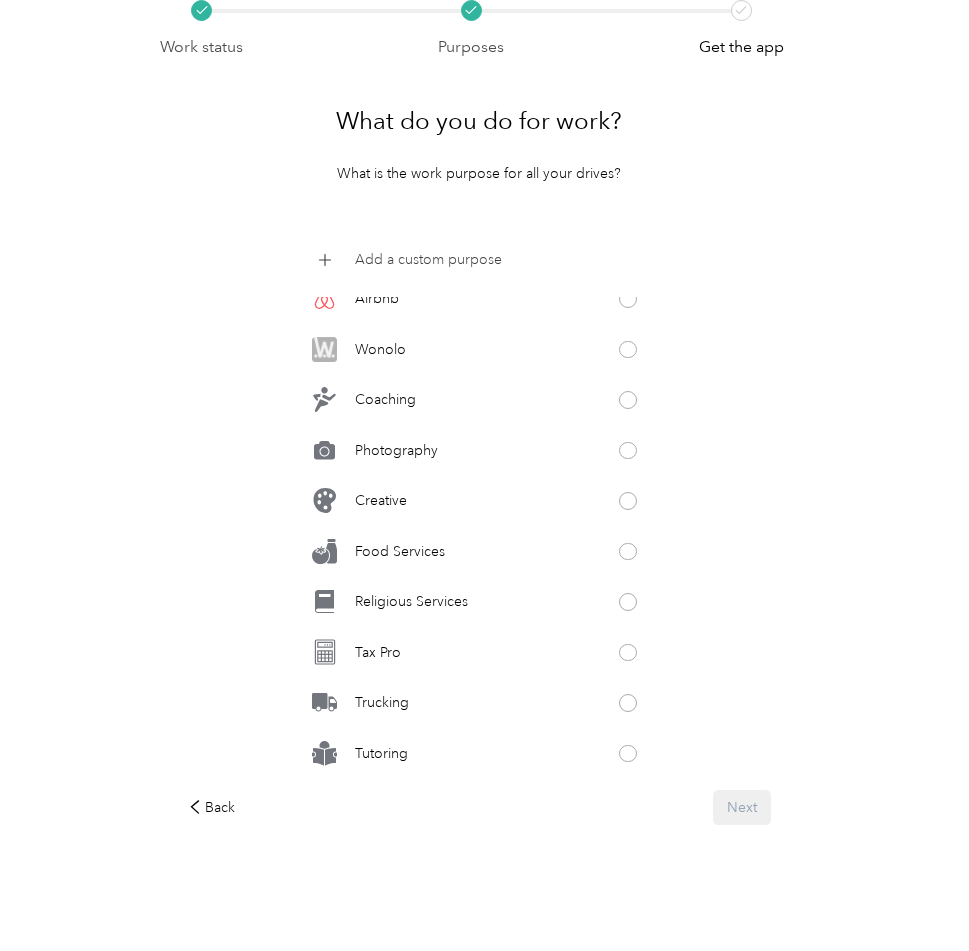 click on "Add a custom purpose" at bounding box center [428, 259] 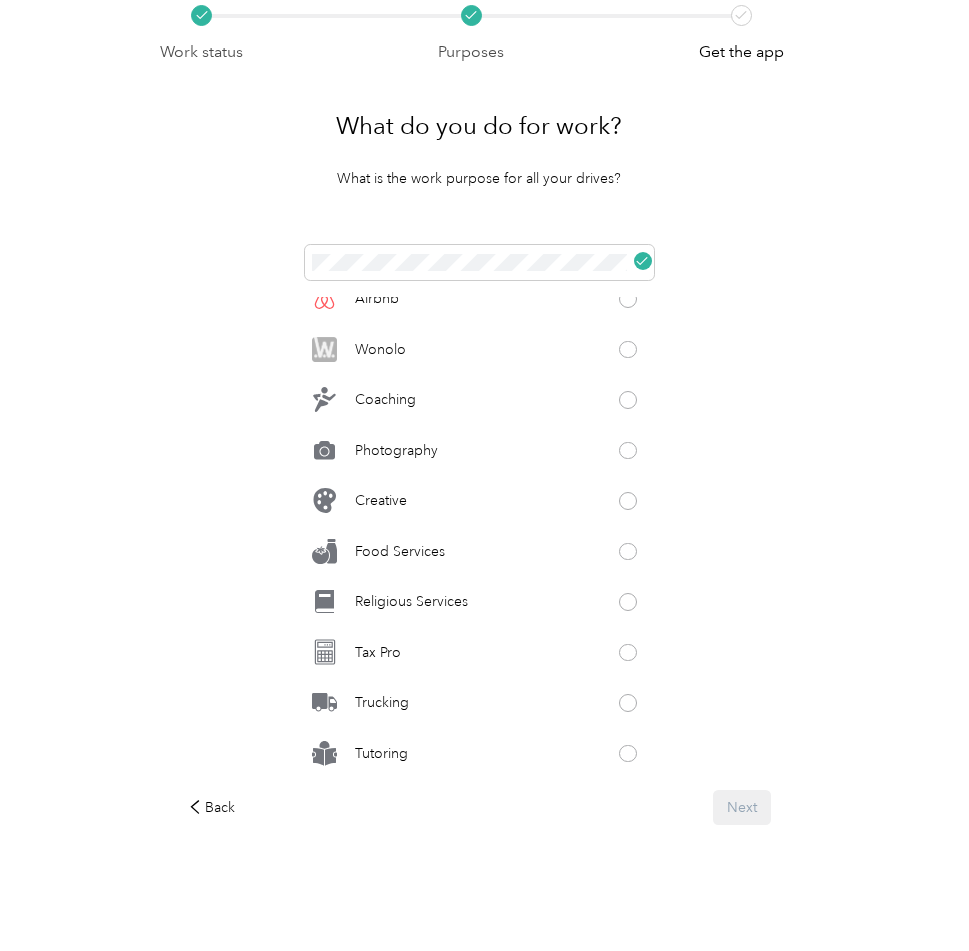 click on "Back Next" at bounding box center (479, 807) 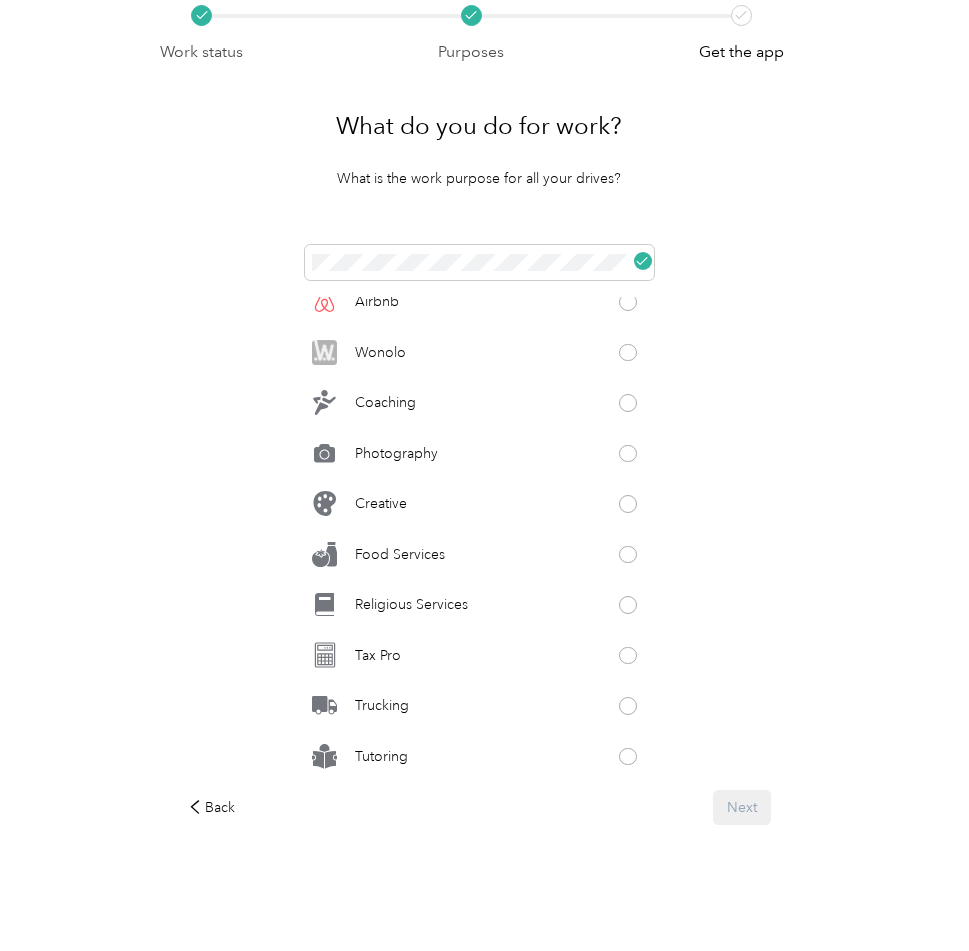scroll, scrollTop: 877, scrollLeft: 0, axis: vertical 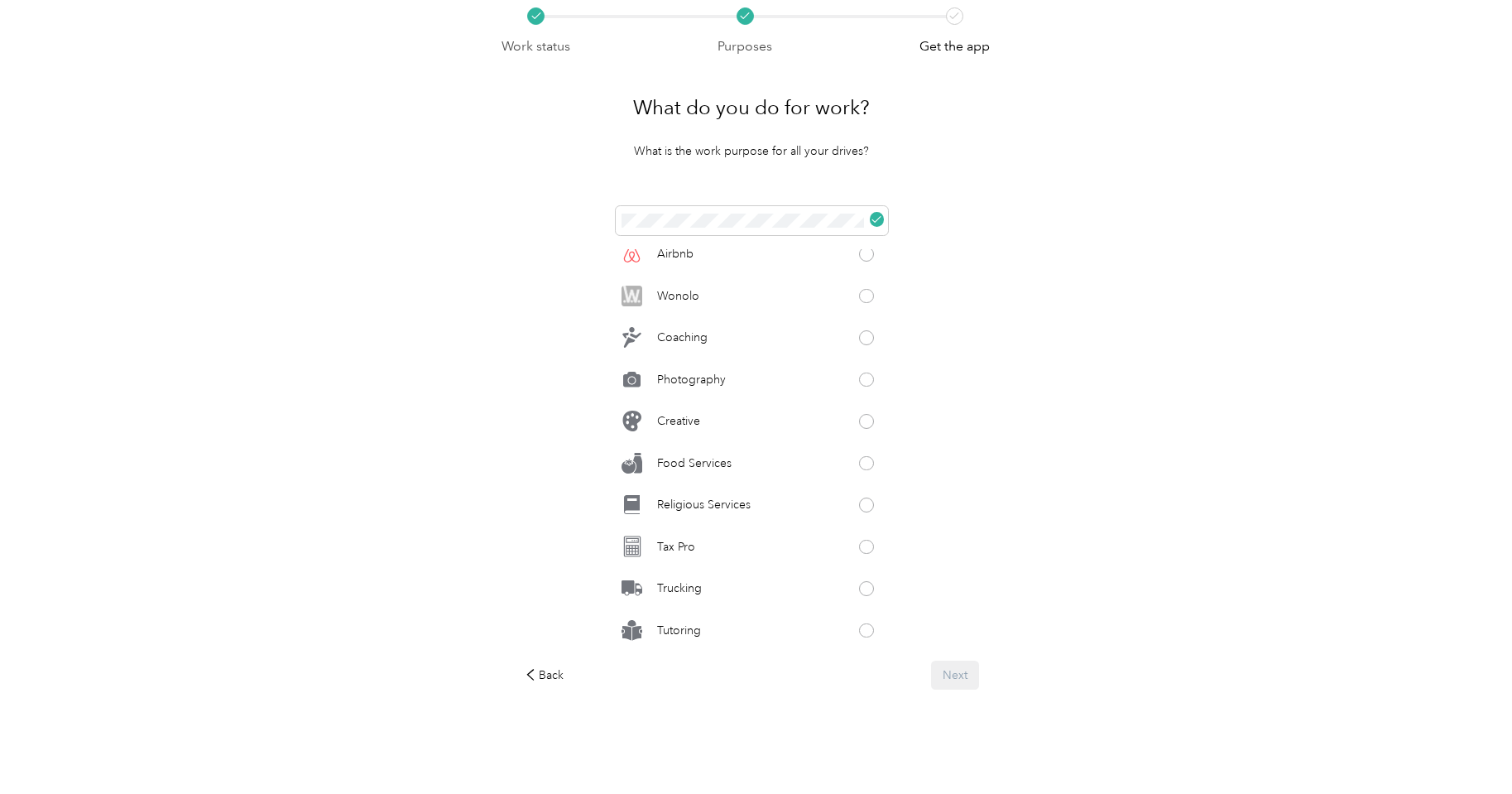 click on "Back Next" at bounding box center [752, 675] 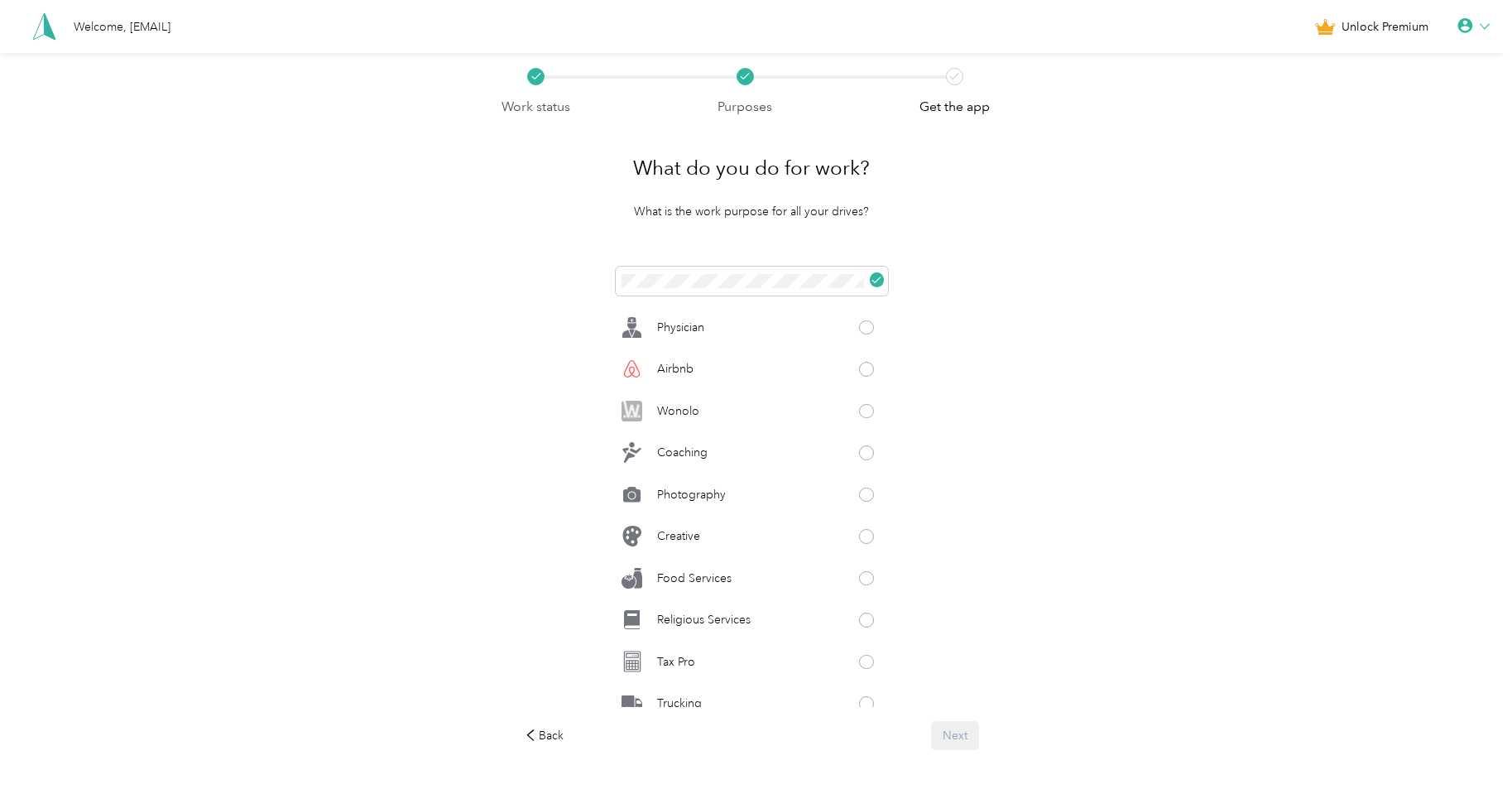 scroll, scrollTop: 640, scrollLeft: 0, axis: vertical 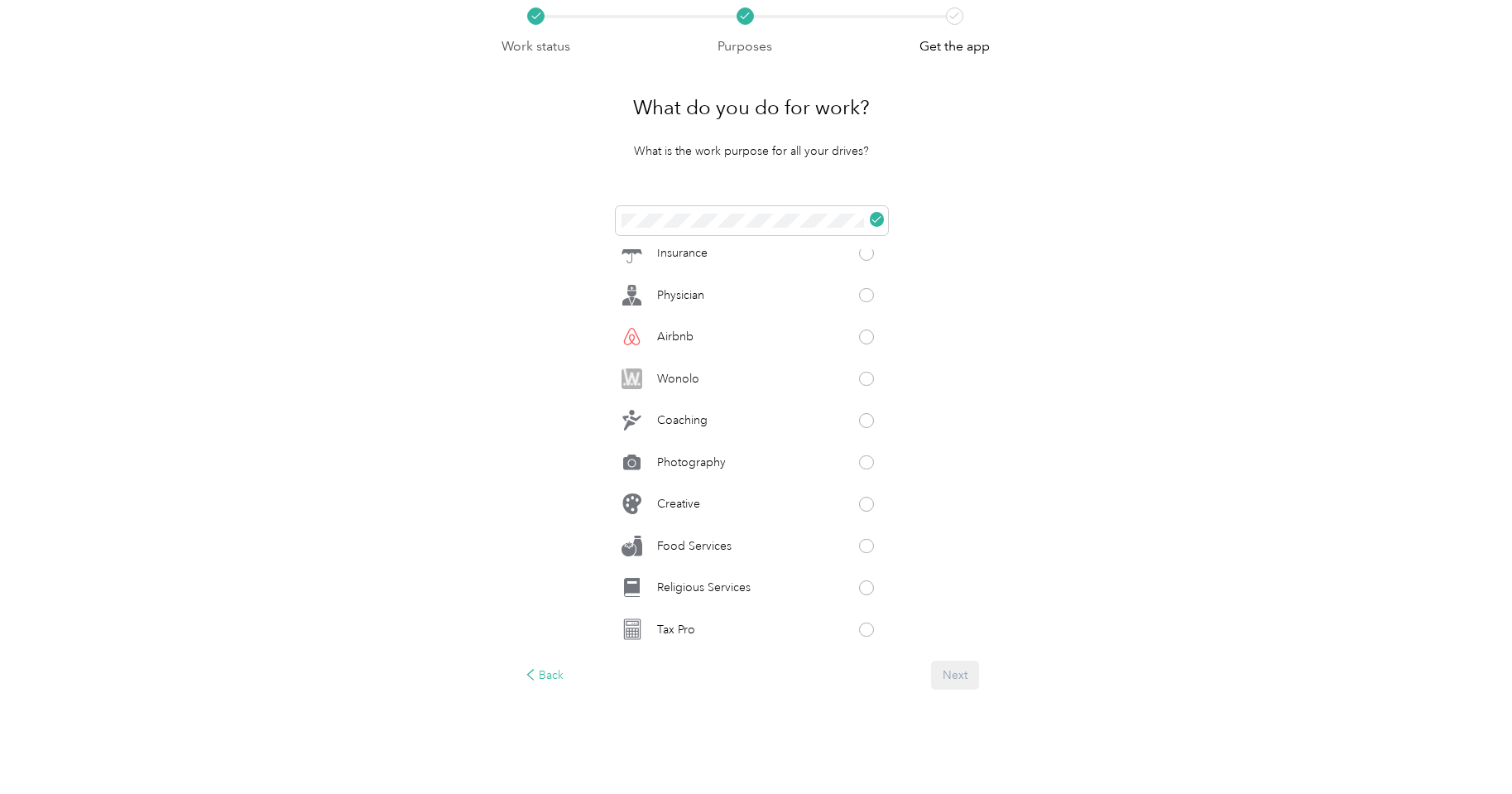 click on "Back" at bounding box center [545, 675] 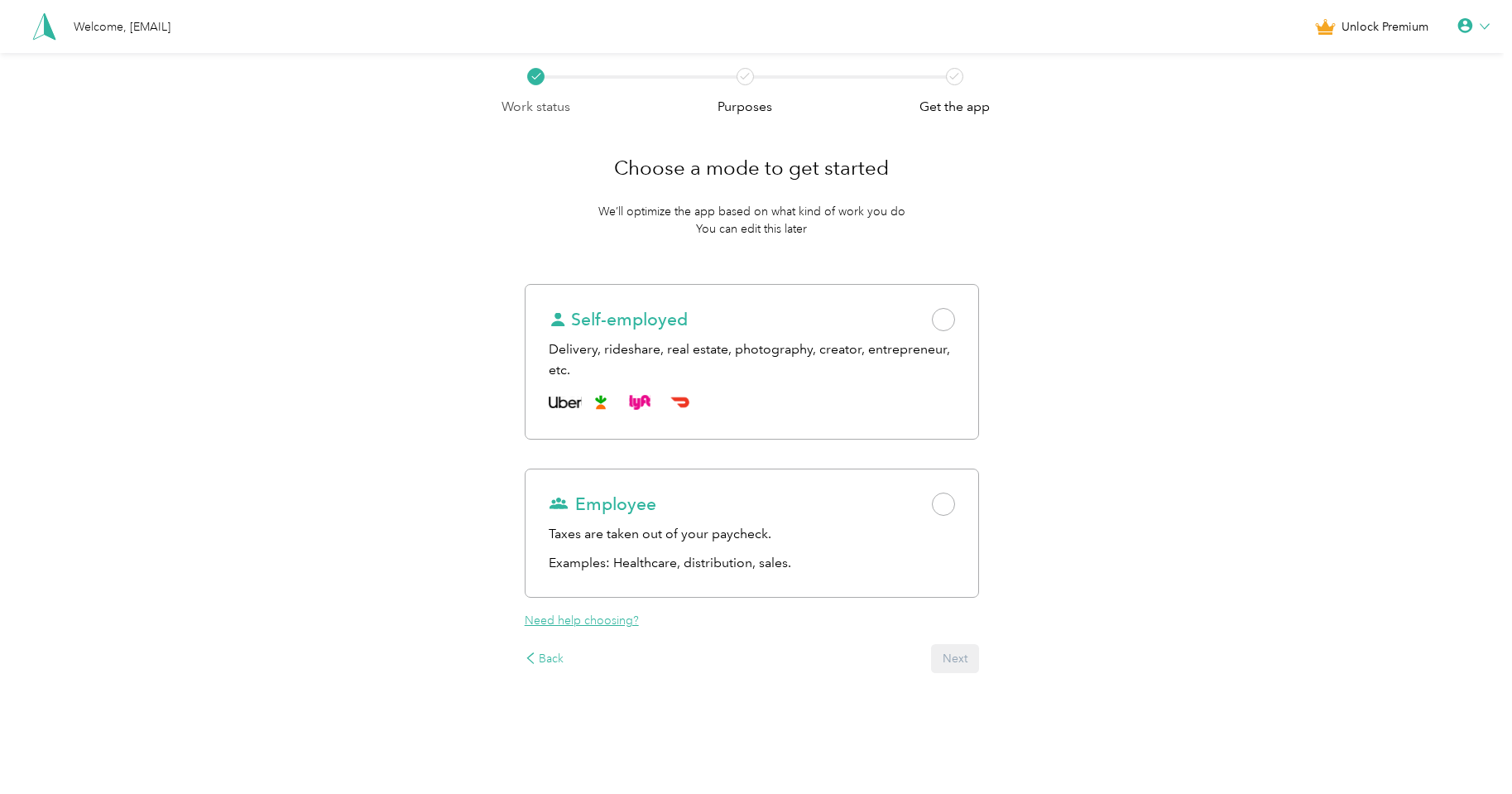 click on "Back" at bounding box center (545, 658) 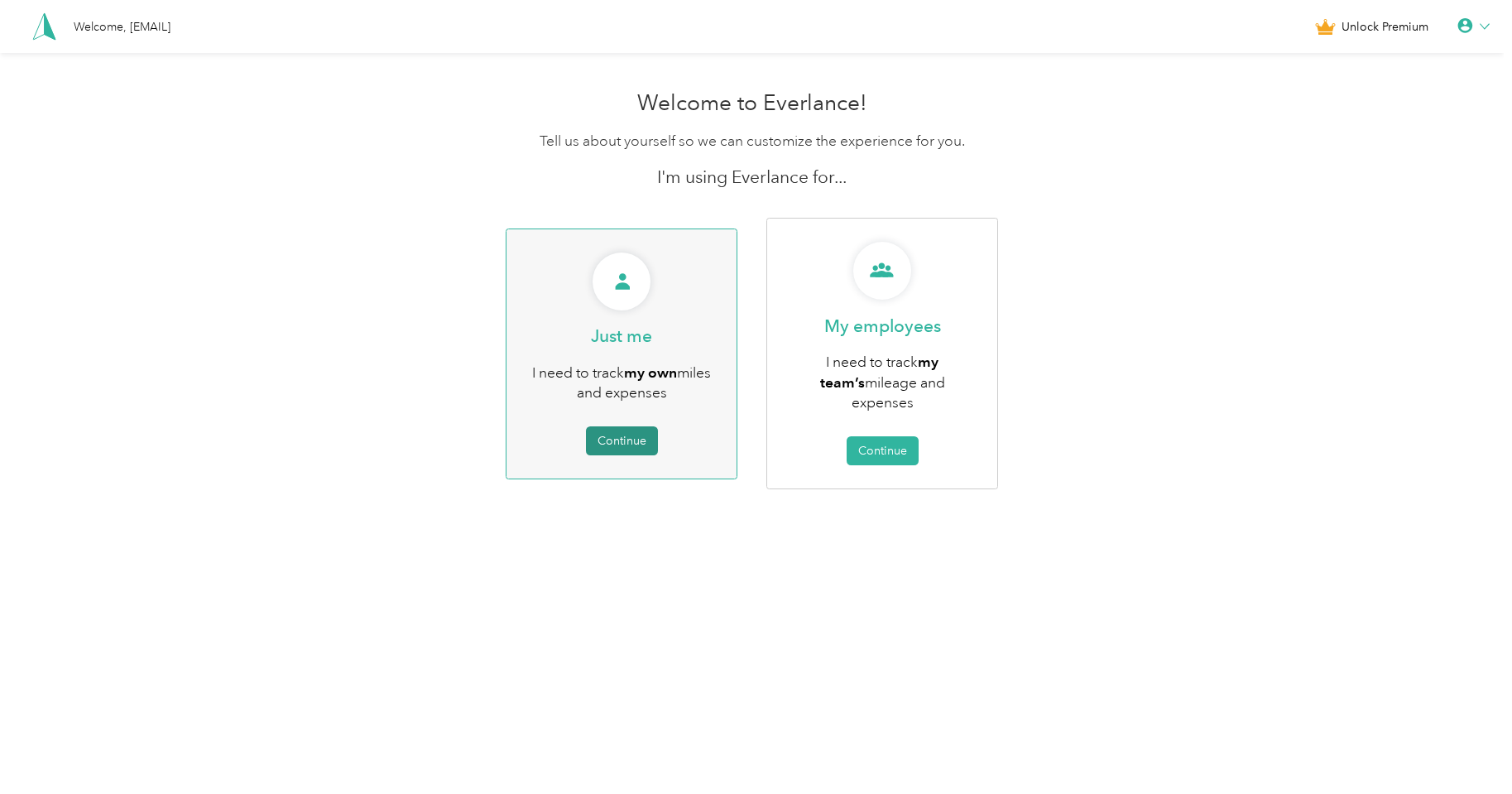 click on "Continue" at bounding box center (622, 440) 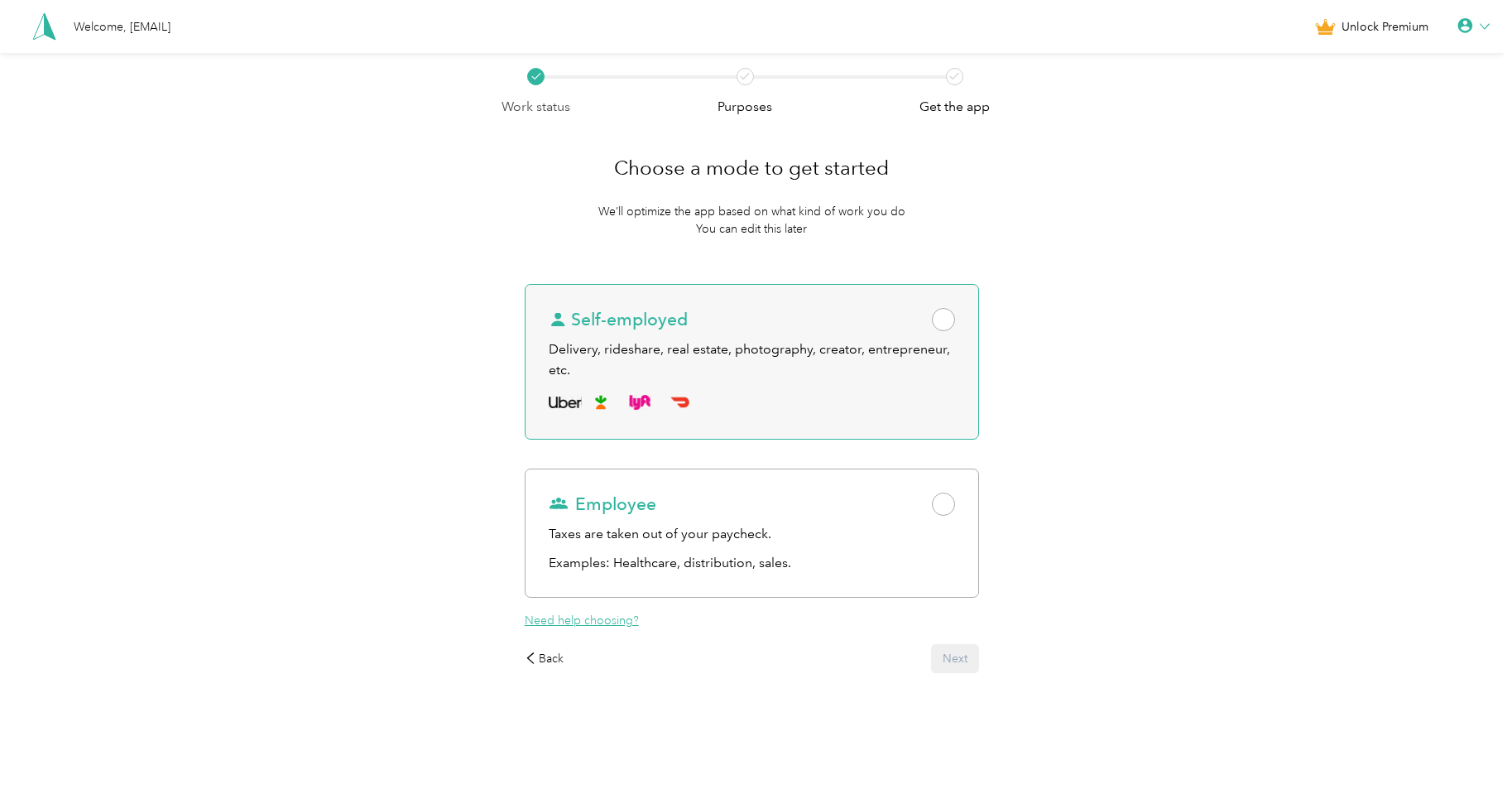 click on "Self-employed Delivery, rideshare, real estate, photography, creator, entrepreneur, etc." at bounding box center (752, 362) 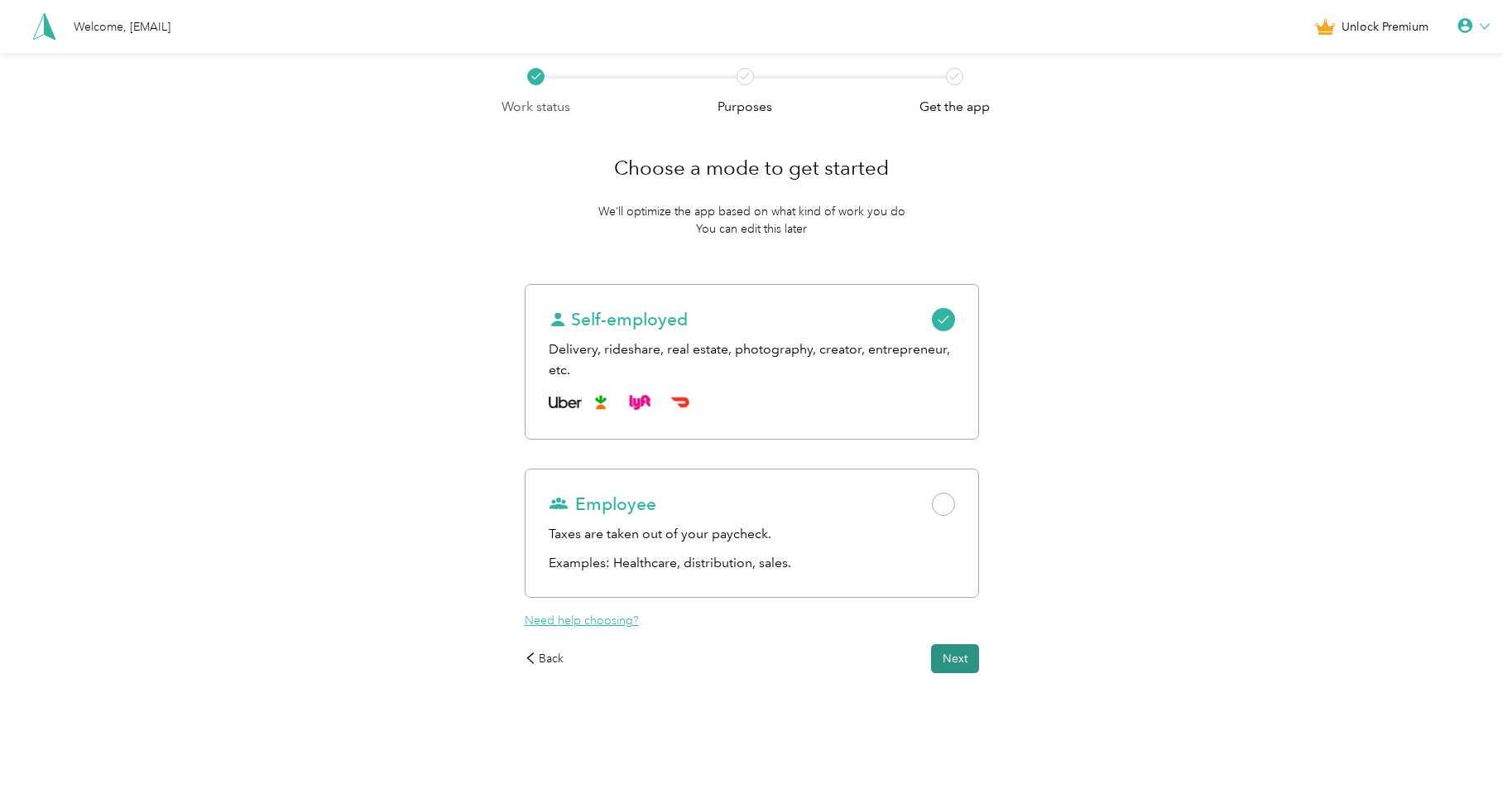 click on "Next" at bounding box center [955, 658] 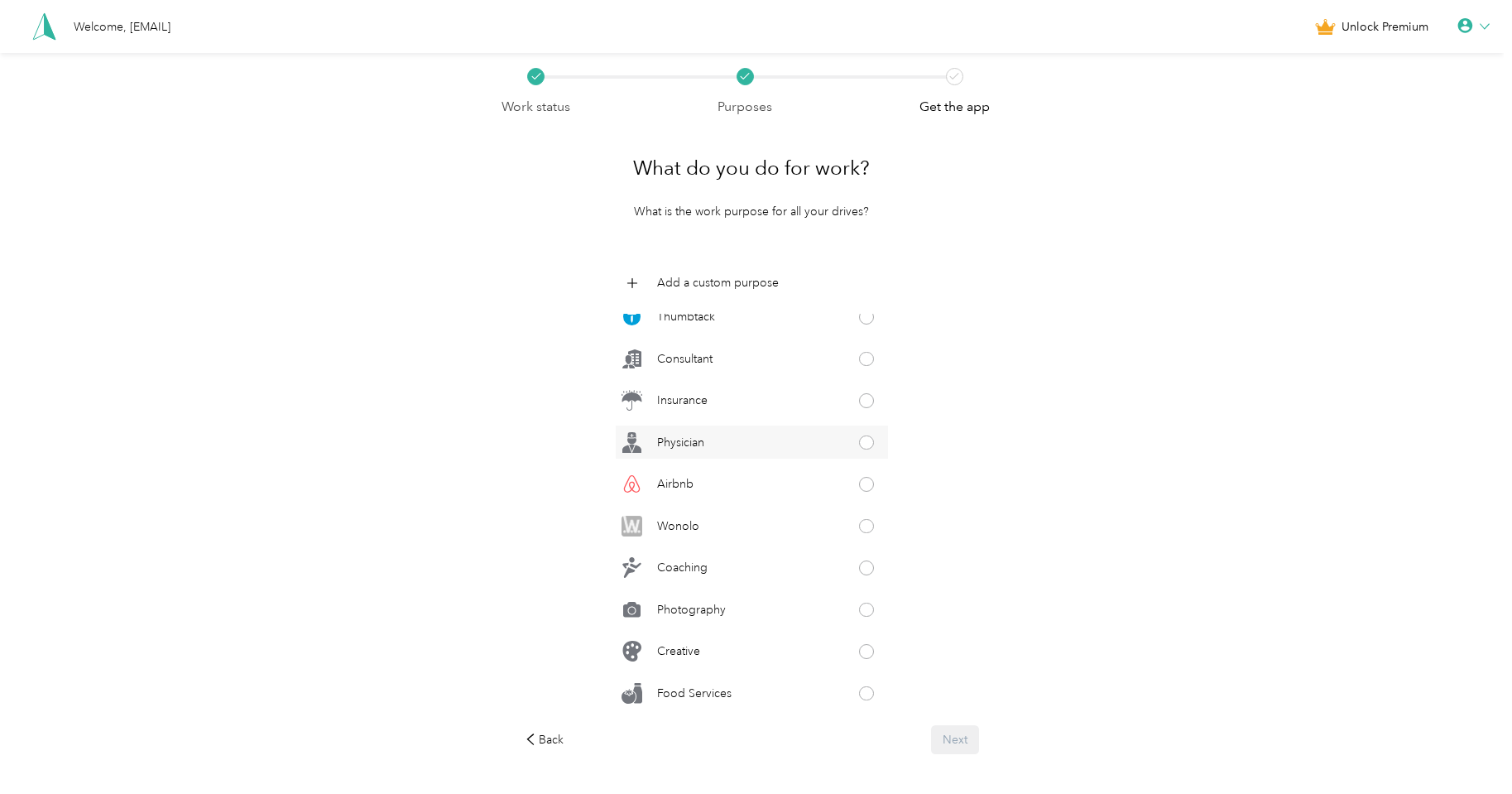 scroll, scrollTop: 723, scrollLeft: 0, axis: vertical 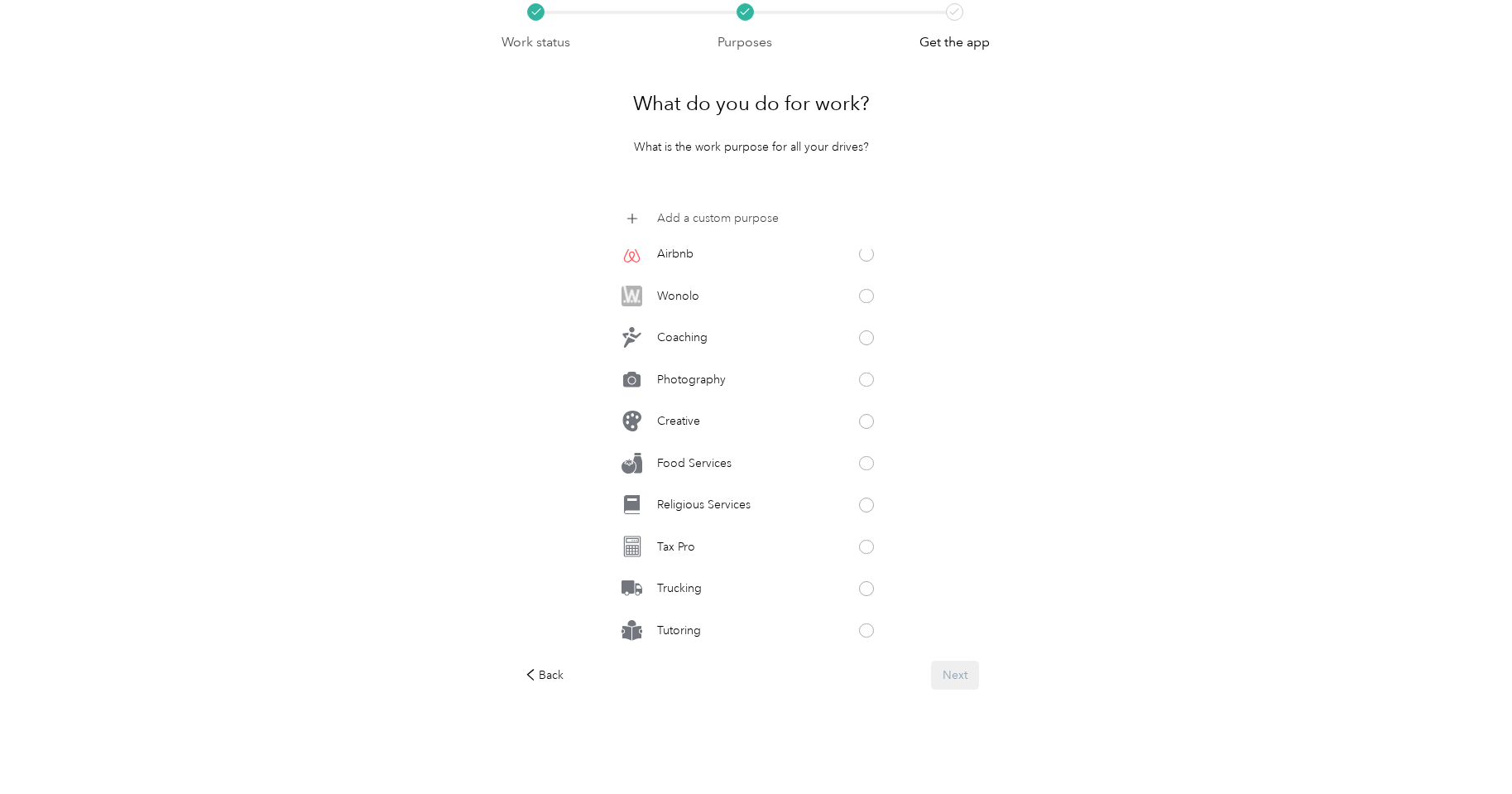 click on "Add a custom purpose" at bounding box center [718, 218] 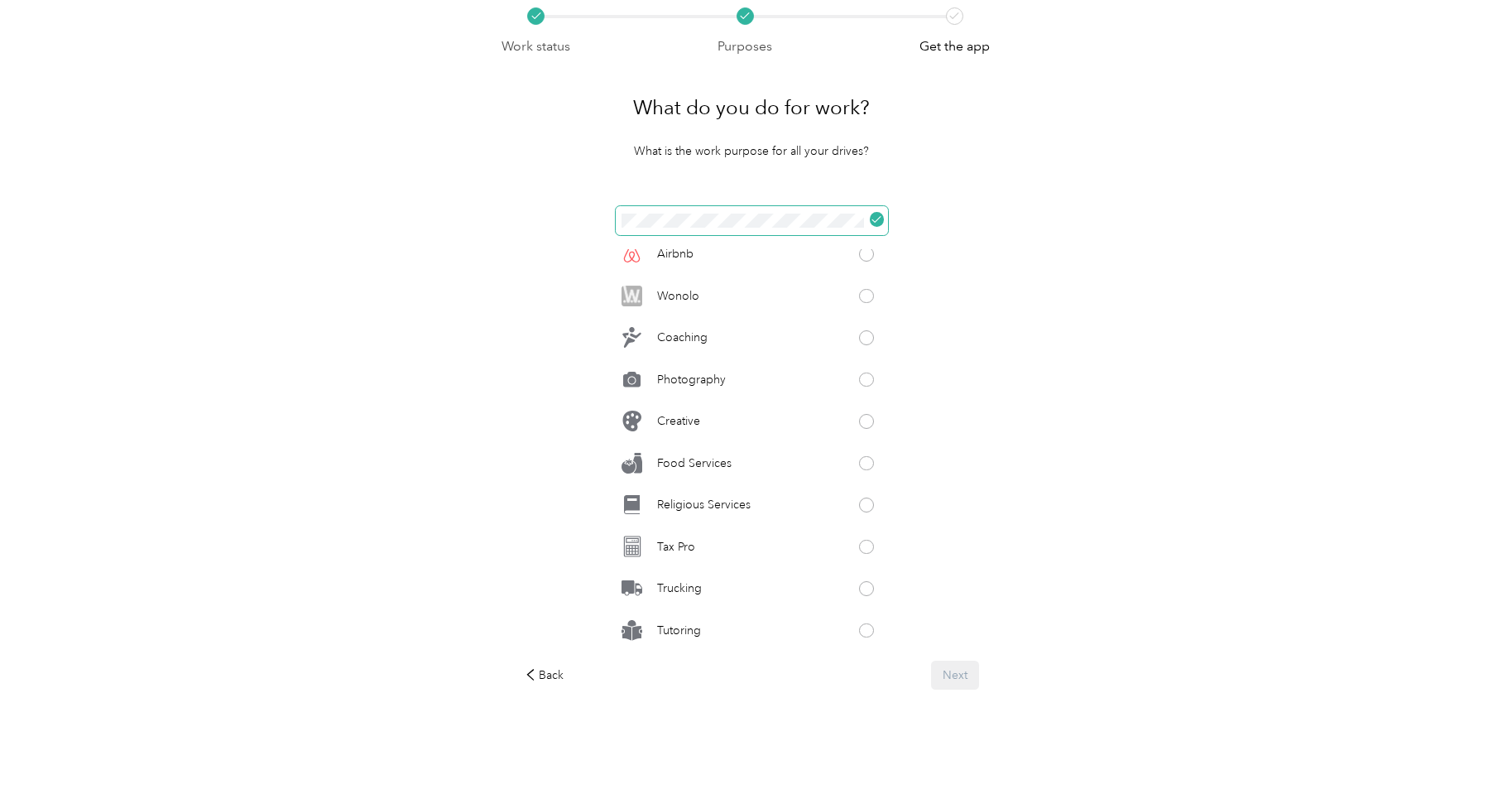 click at bounding box center [877, 219] 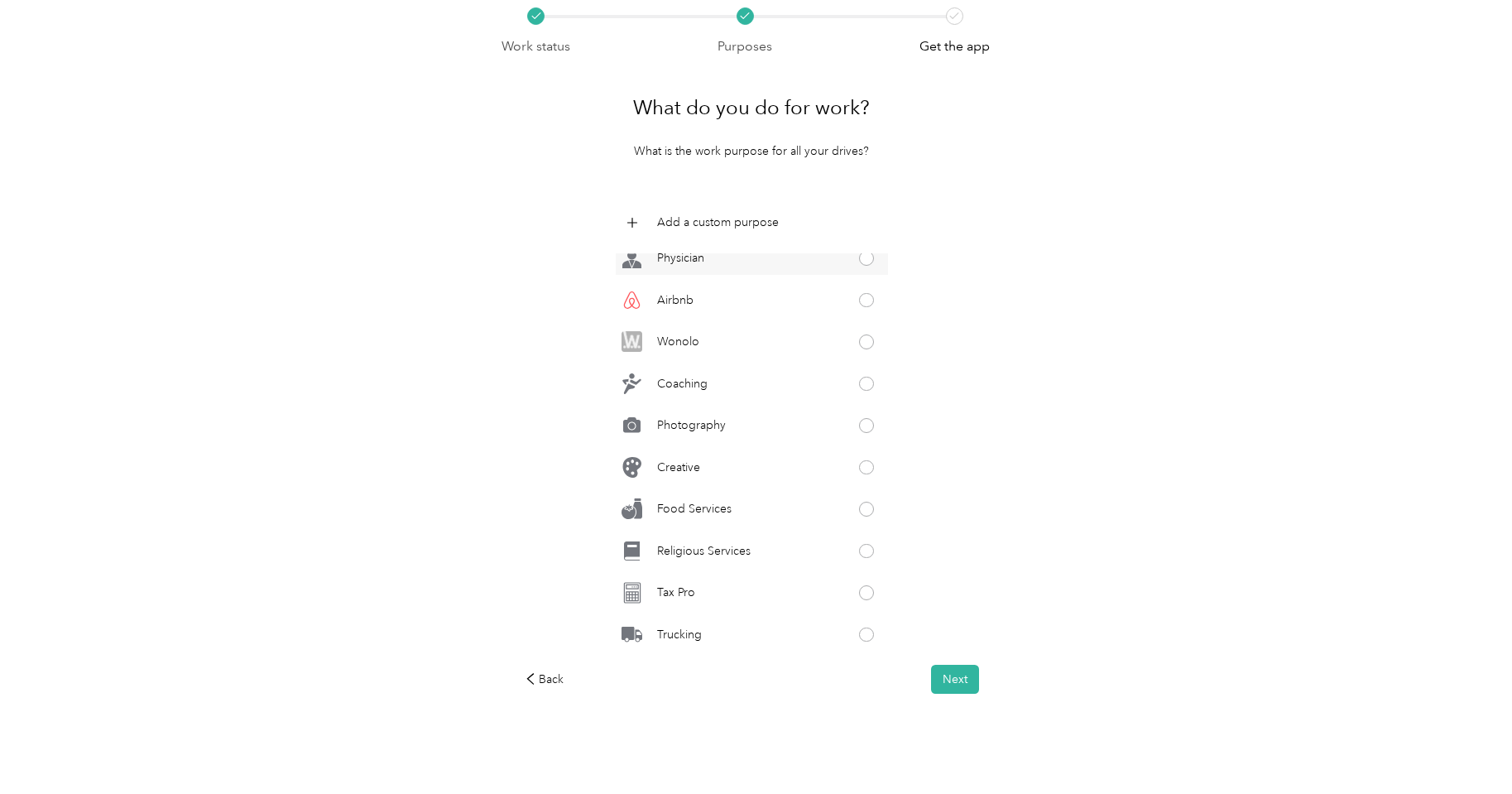 scroll, scrollTop: 65, scrollLeft: 0, axis: vertical 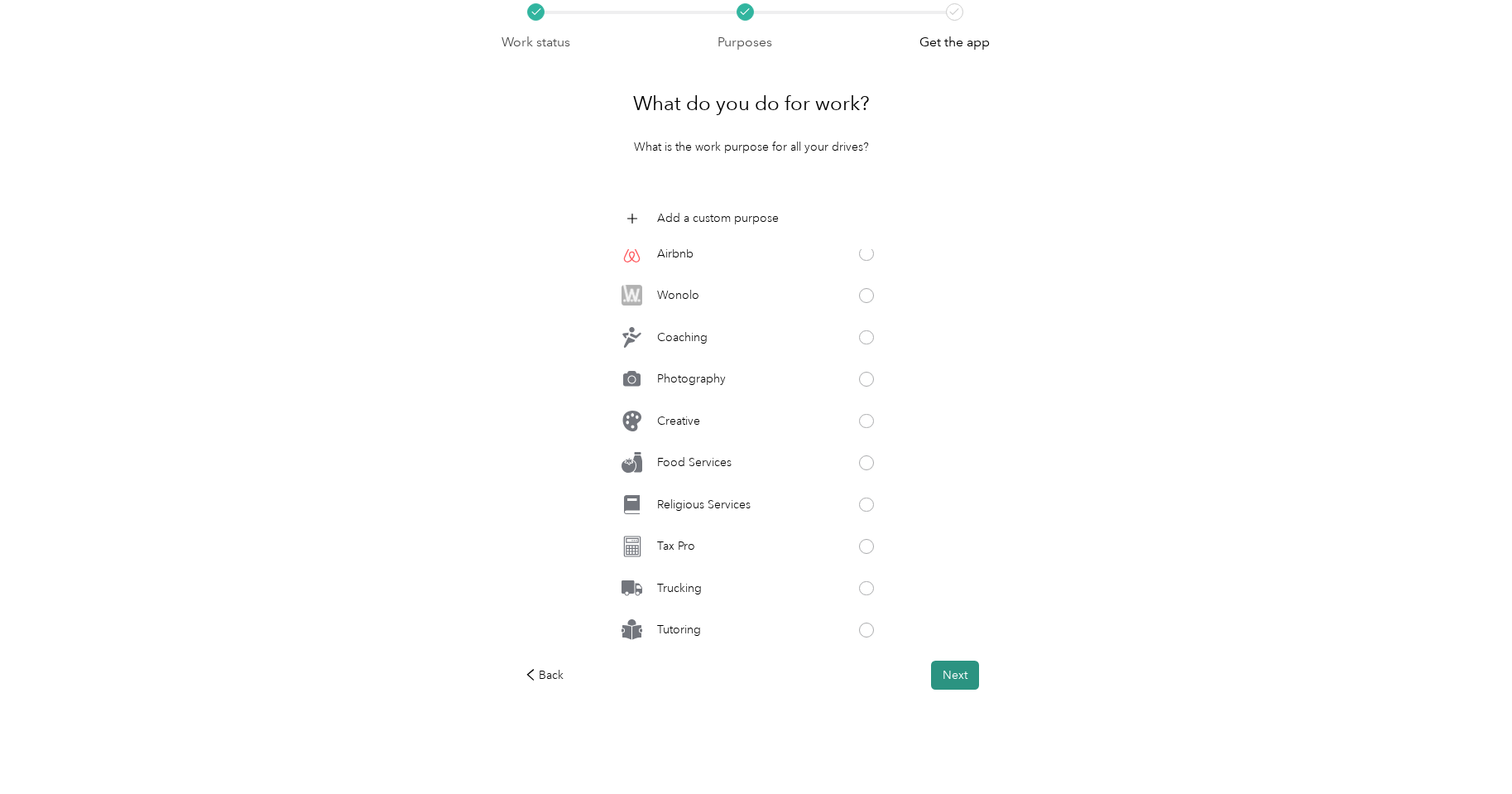 click on "Next" at bounding box center (955, 675) 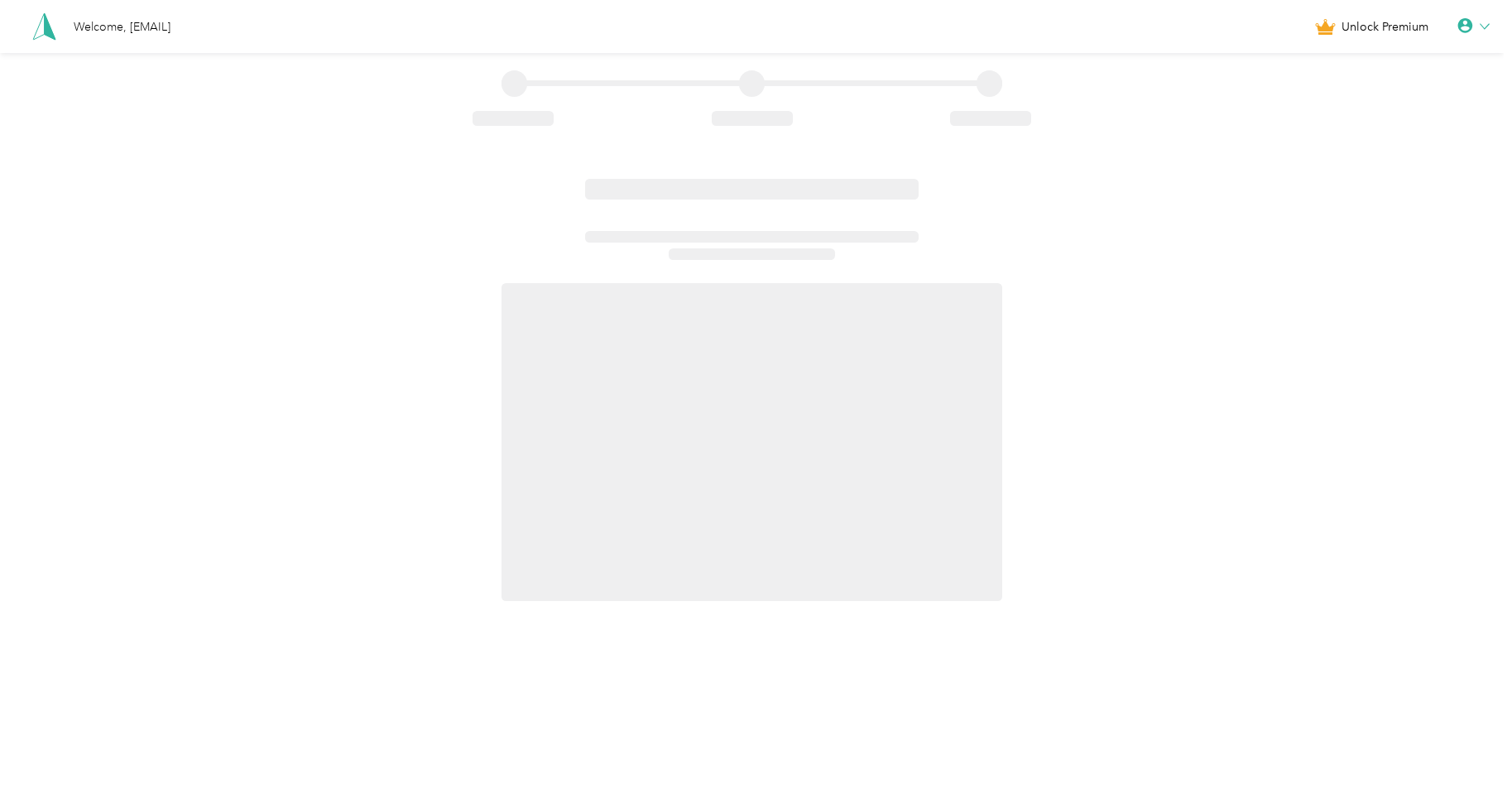 scroll, scrollTop: 0, scrollLeft: 0, axis: both 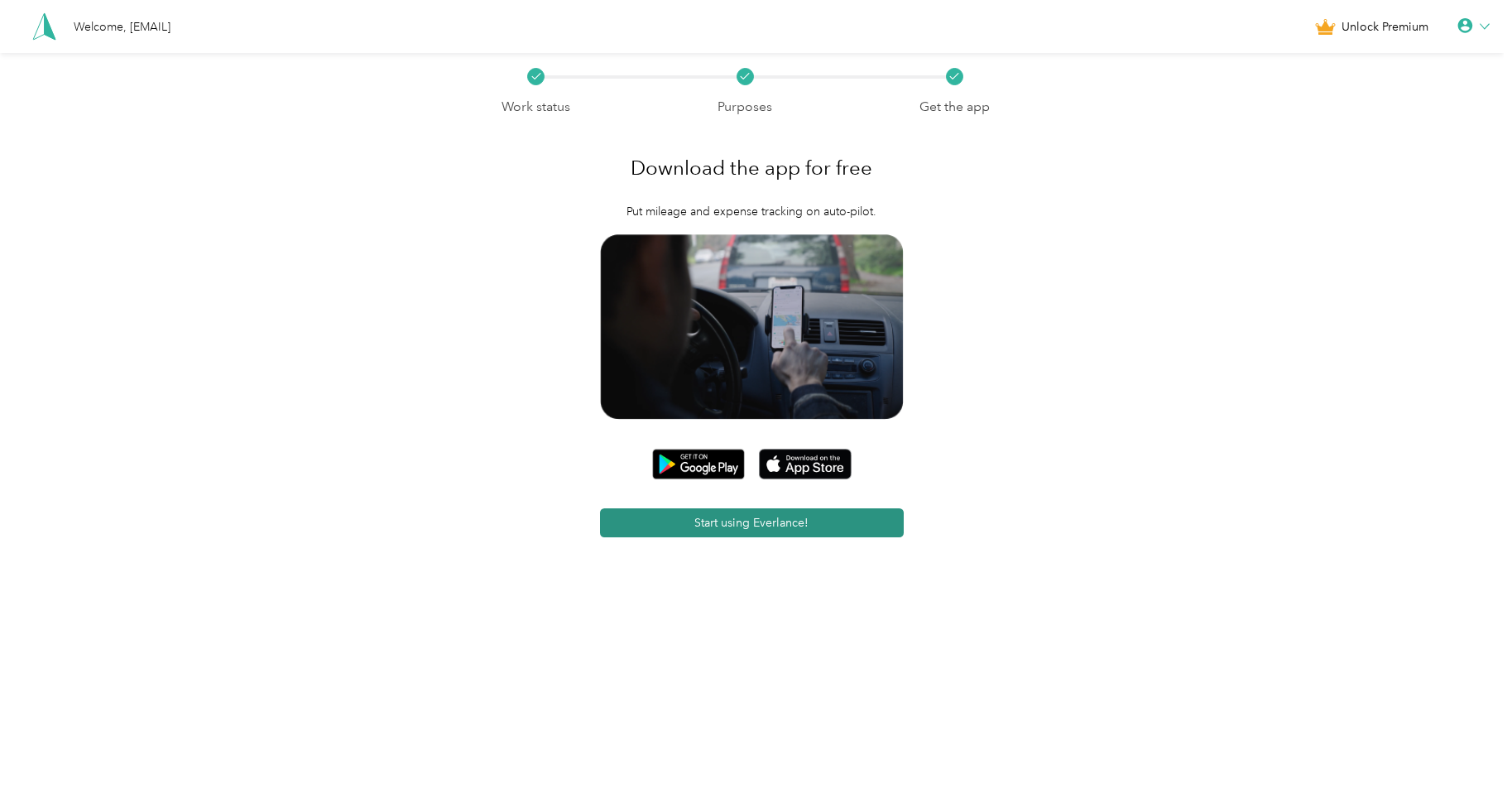 click on "Start using Everlance!" at bounding box center [751, 522] 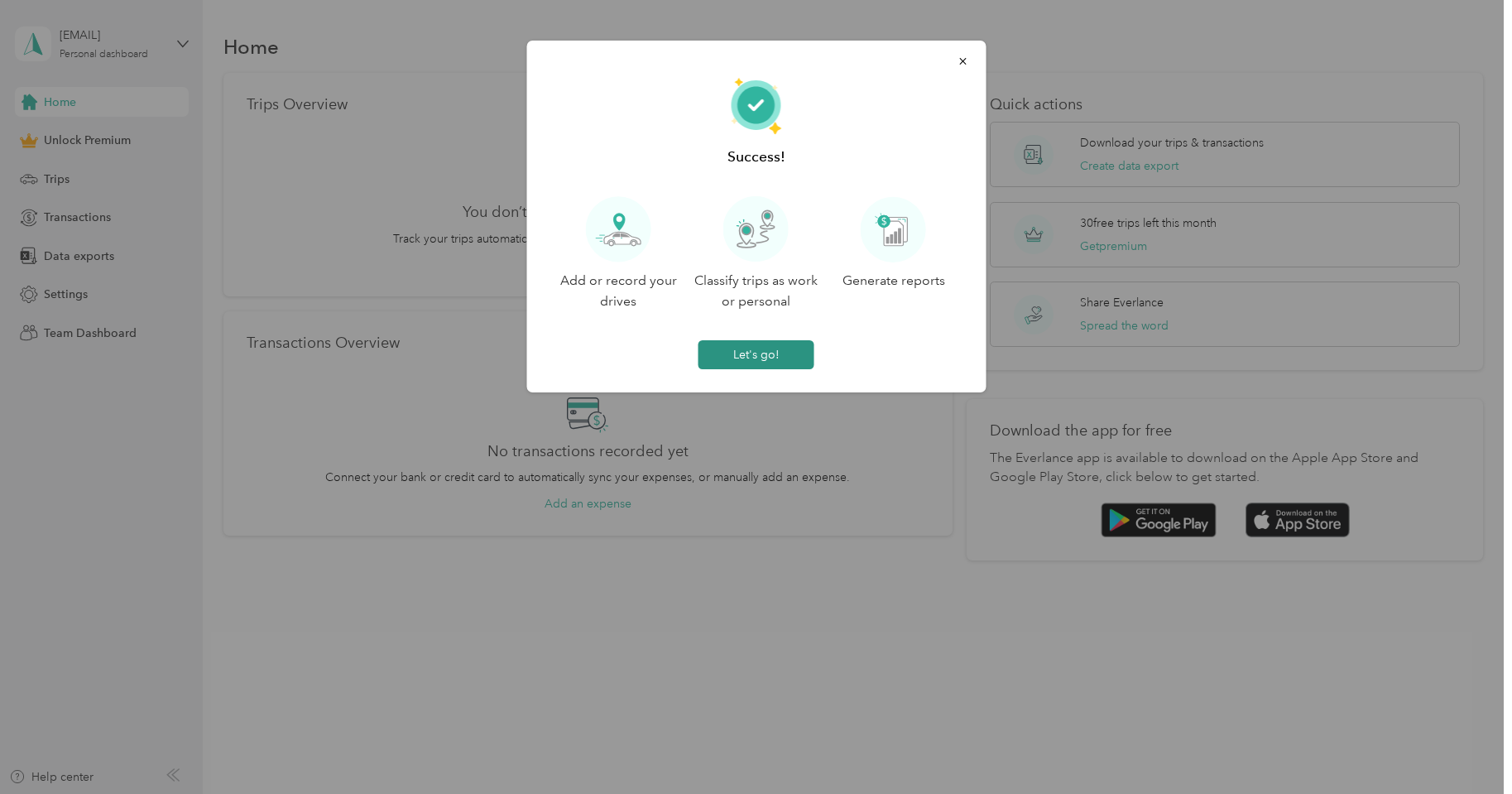 click on "Let's go!" at bounding box center [756, 354] 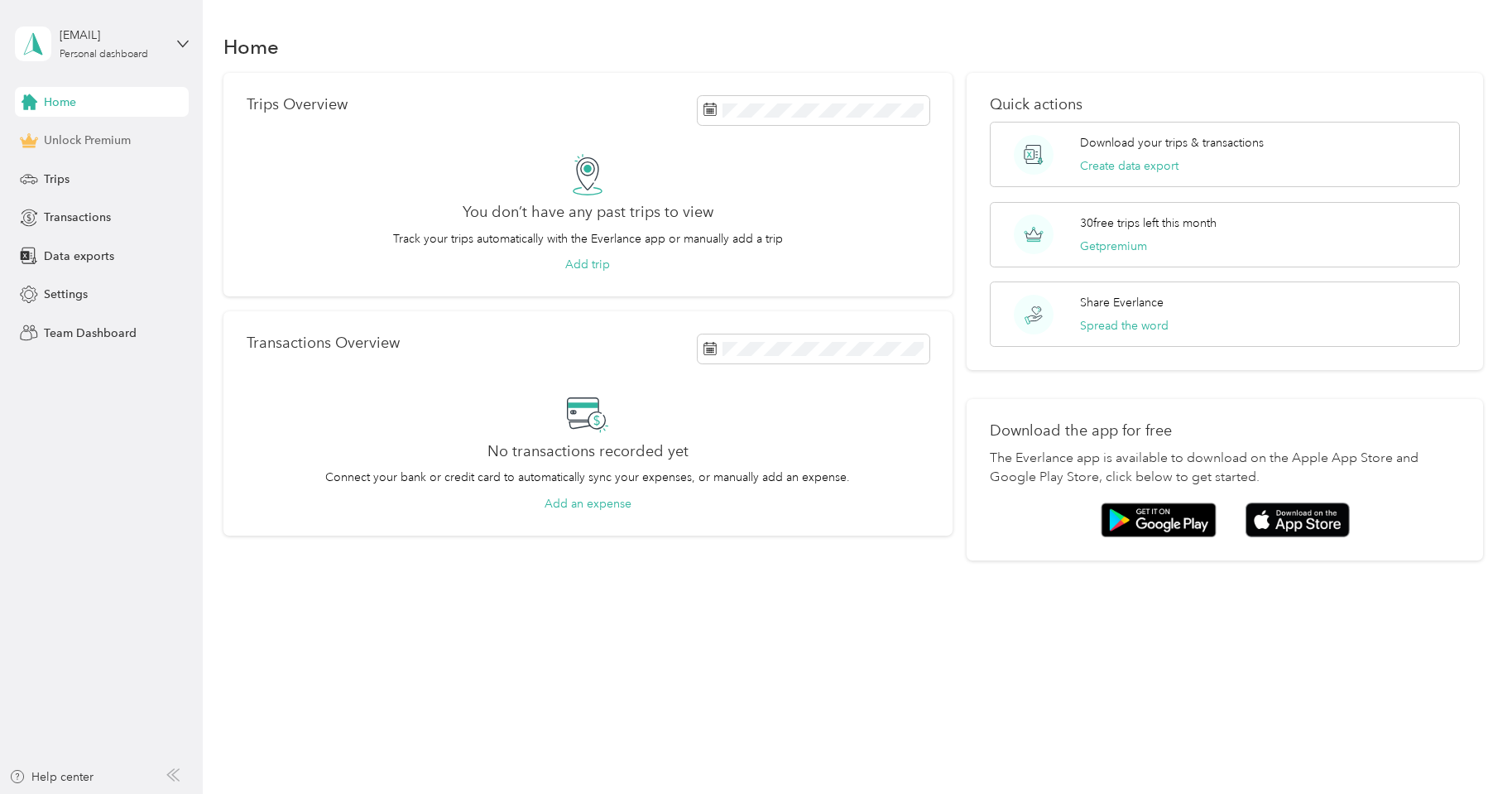 click on "Unlock Premium" at bounding box center (102, 141) 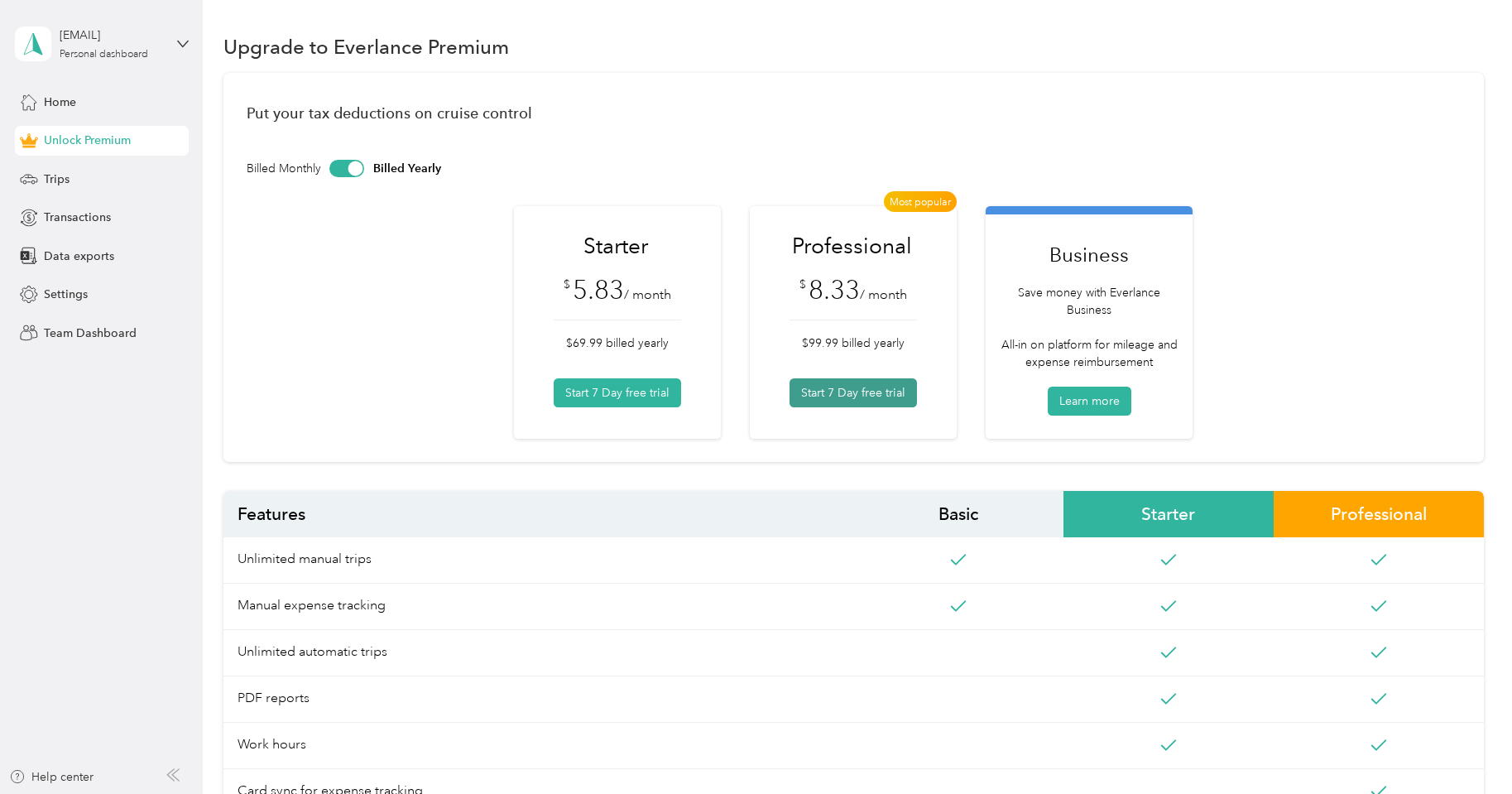 click on "Start 7 Day free trial" at bounding box center [853, 392] 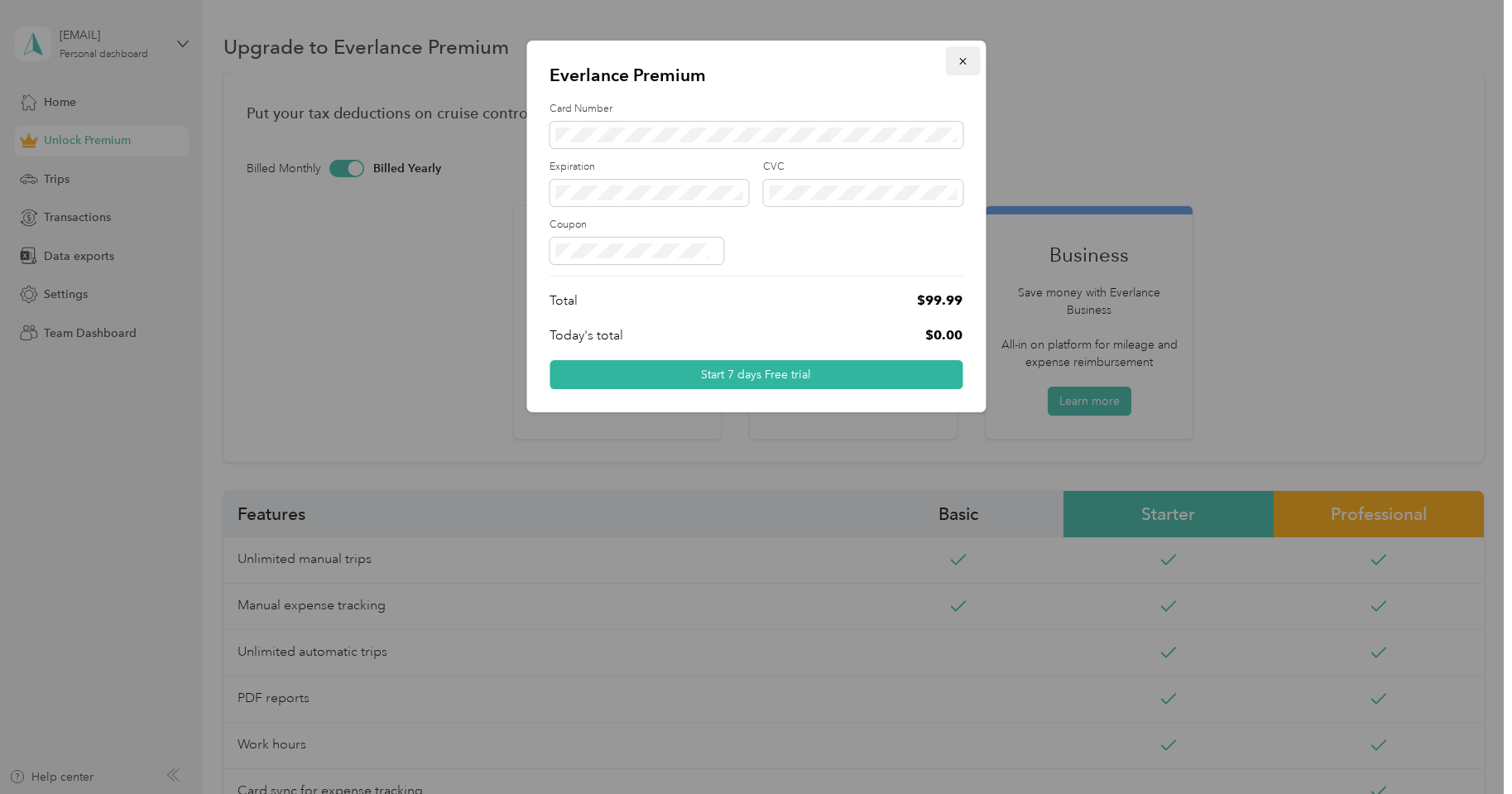 click at bounding box center (962, 60) 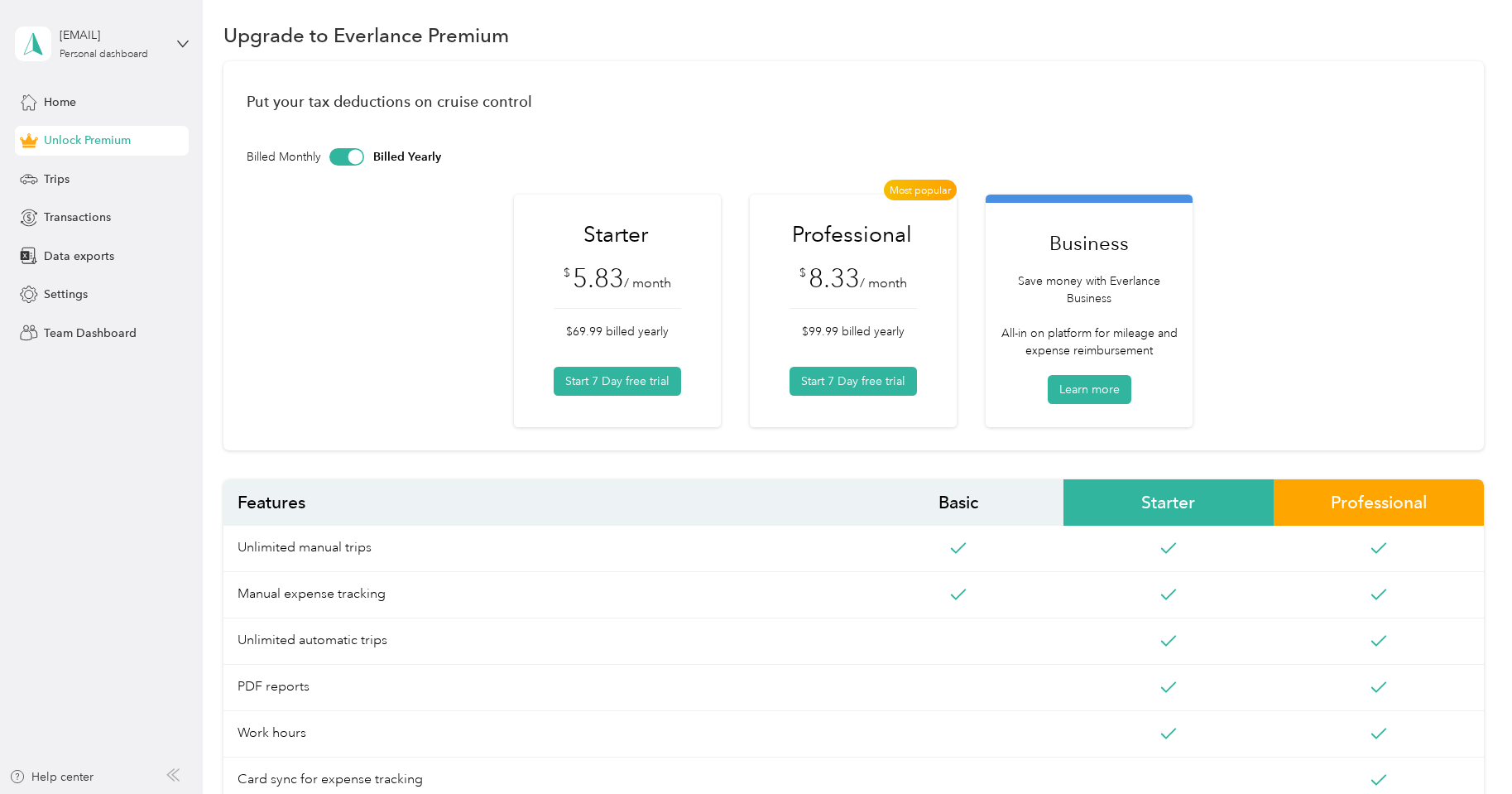 scroll, scrollTop: 0, scrollLeft: 0, axis: both 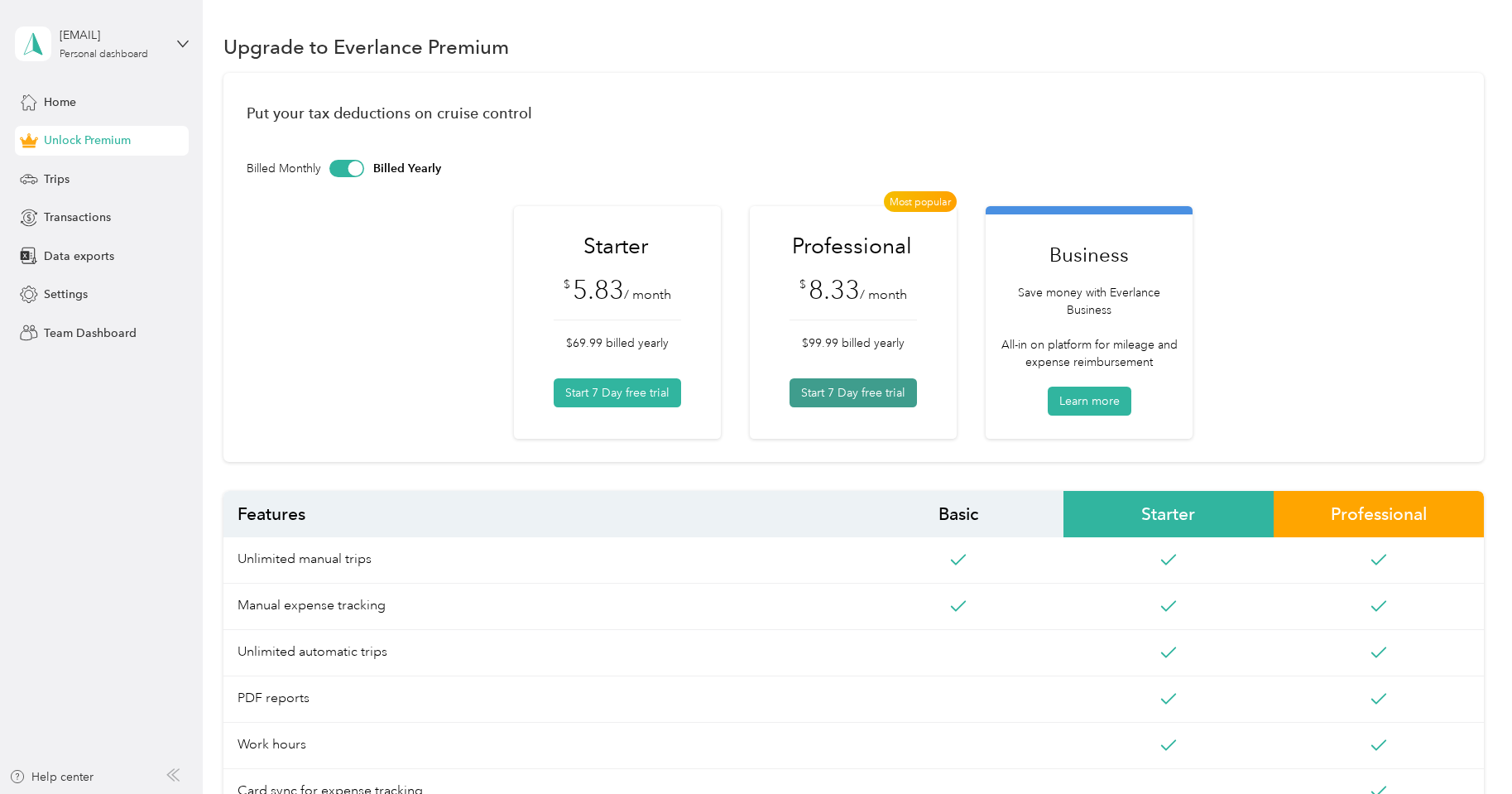 click on "Start 7 Day free trial" at bounding box center [853, 392] 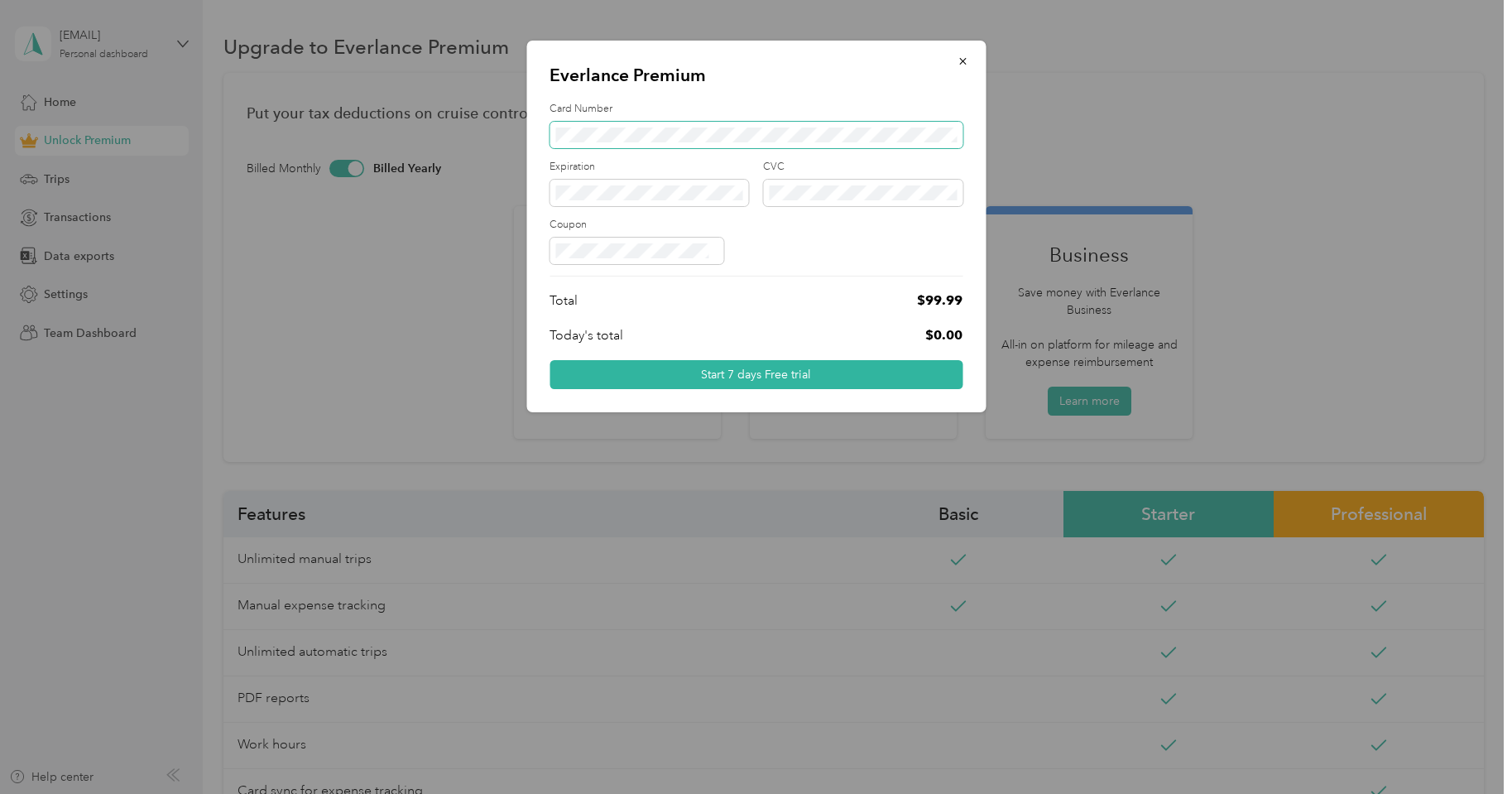click at bounding box center [756, 135] 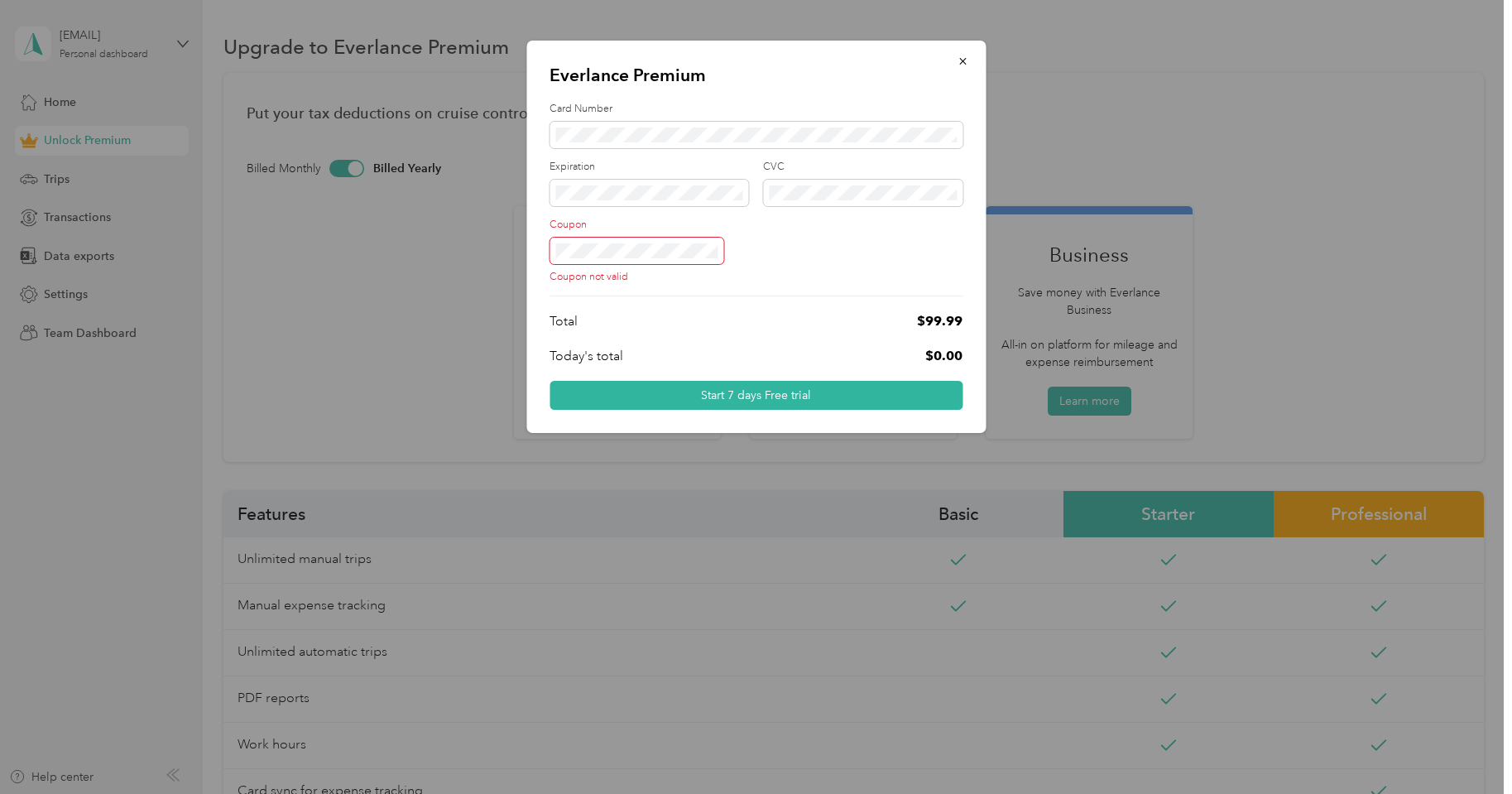 click on "Everlance Premium Card Number   Expiration   CVC   Coupon   Coupon not valid Total   $99.99 Today's total $0.00 Start 7 days Free trial" at bounding box center [756, 237] 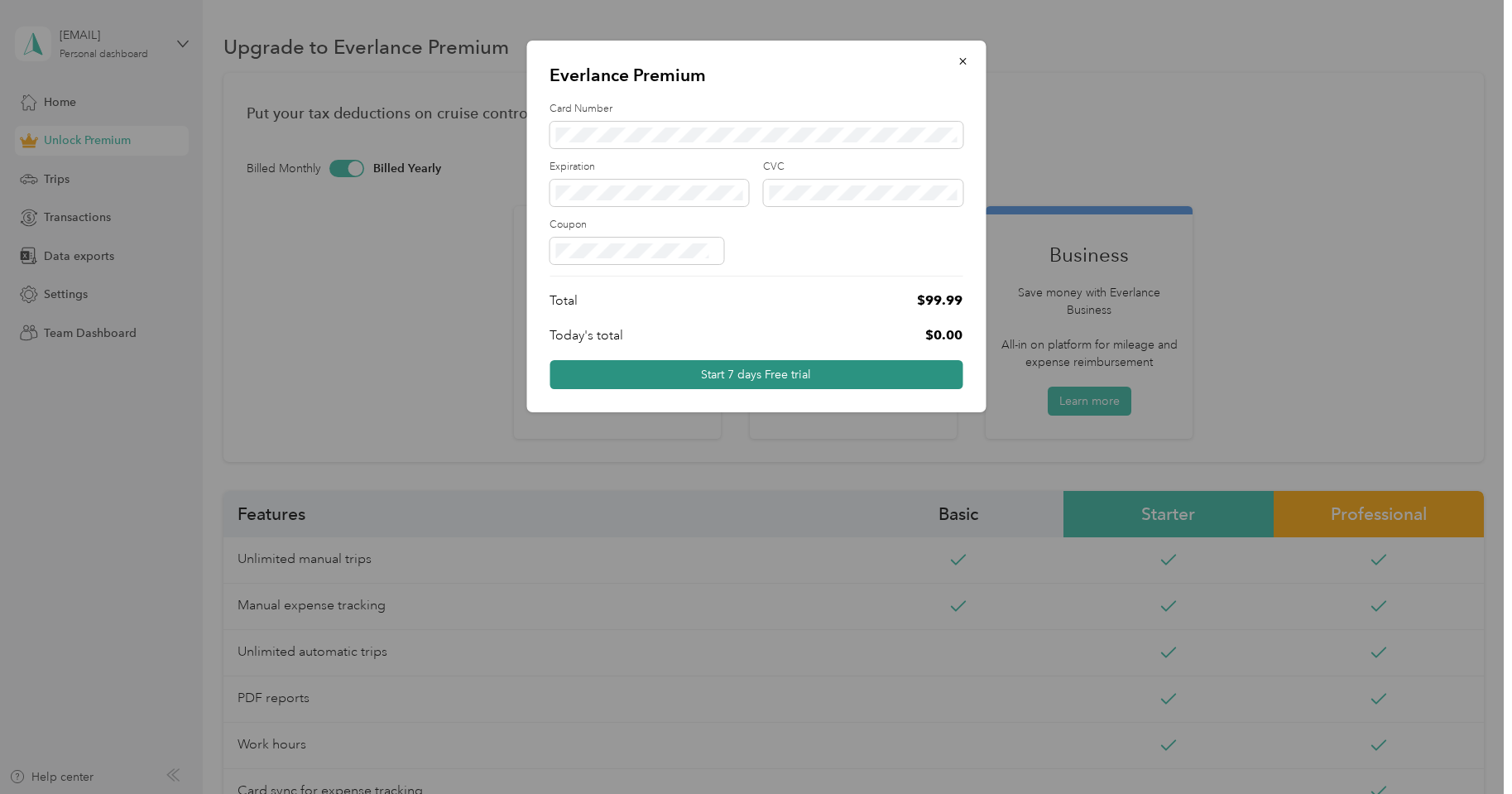 click on "Start 7 days Free trial" at bounding box center (756, 374) 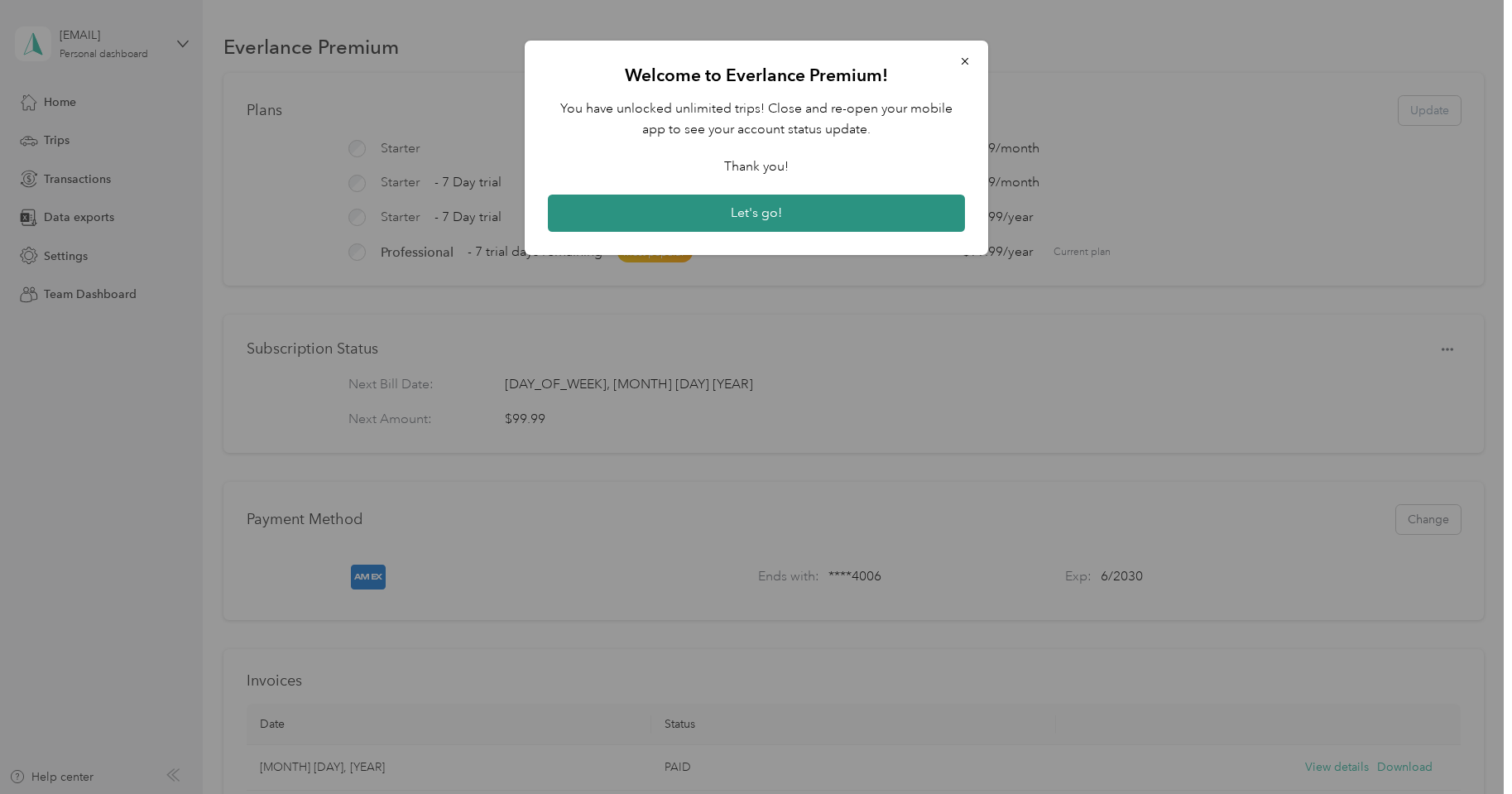 click on "Let's go!" at bounding box center (756, 214) 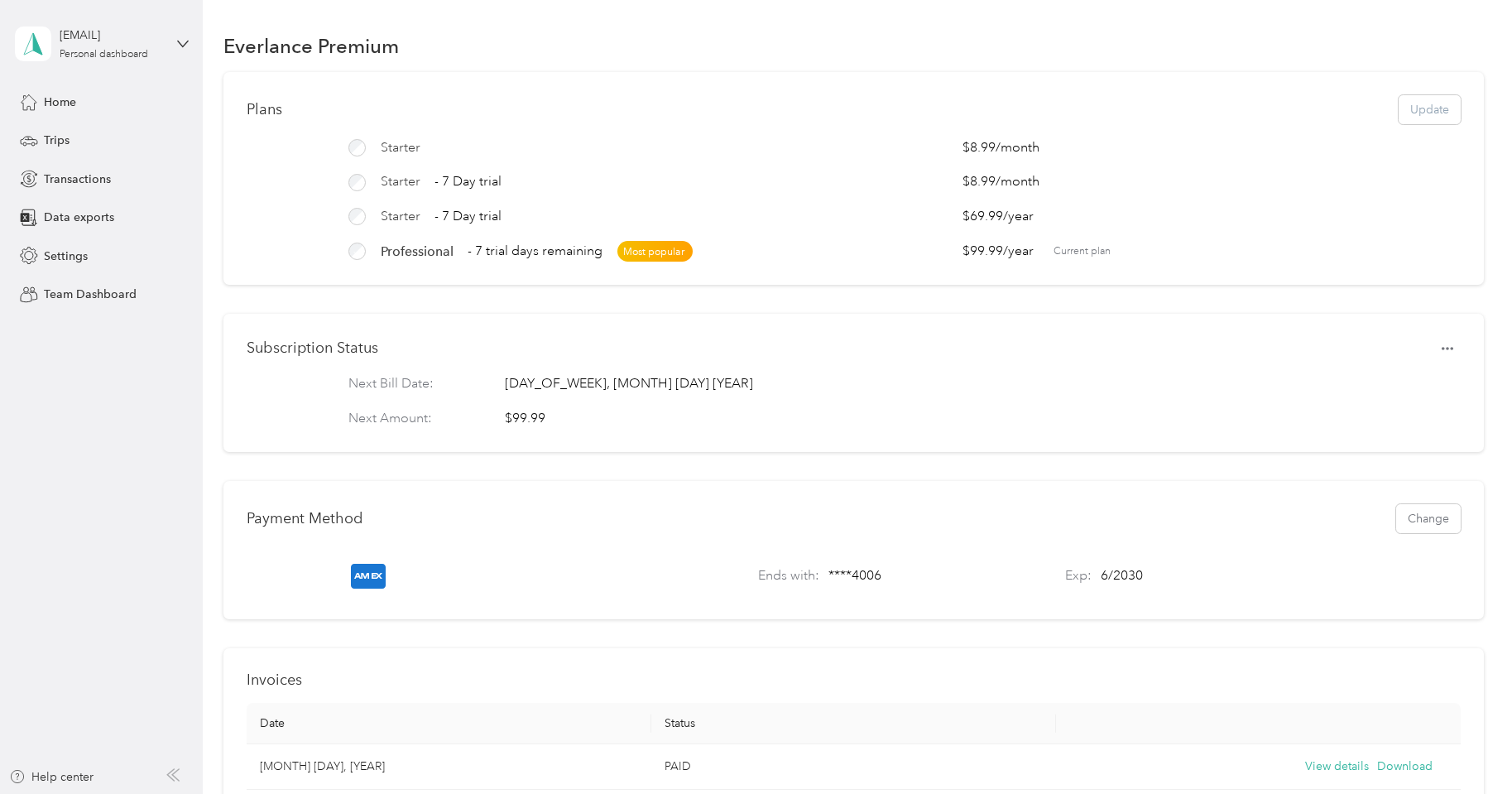 scroll, scrollTop: 0, scrollLeft: 0, axis: both 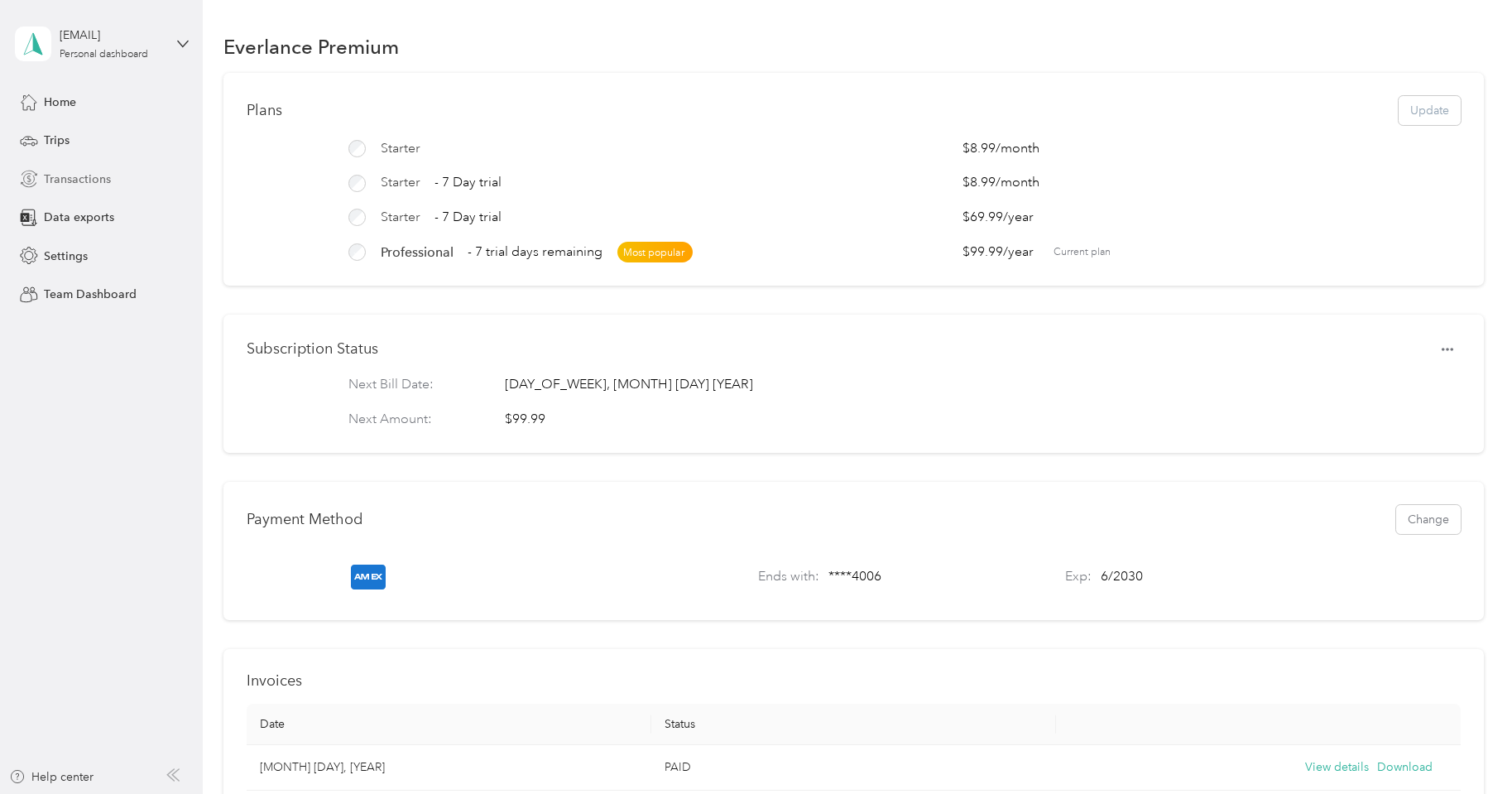 click on "Transactions" at bounding box center (77, 179) 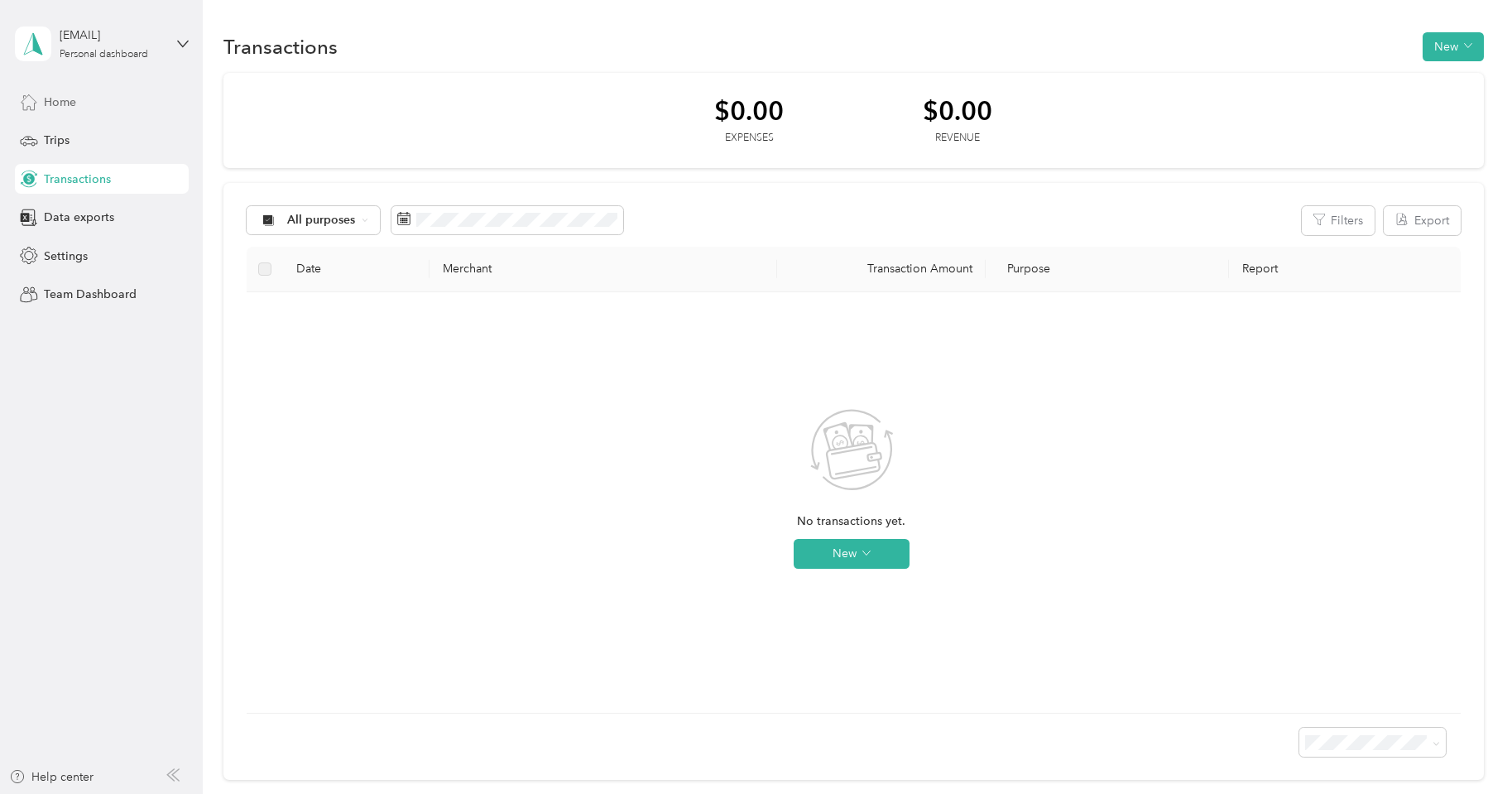 click on "Home" at bounding box center (60, 102) 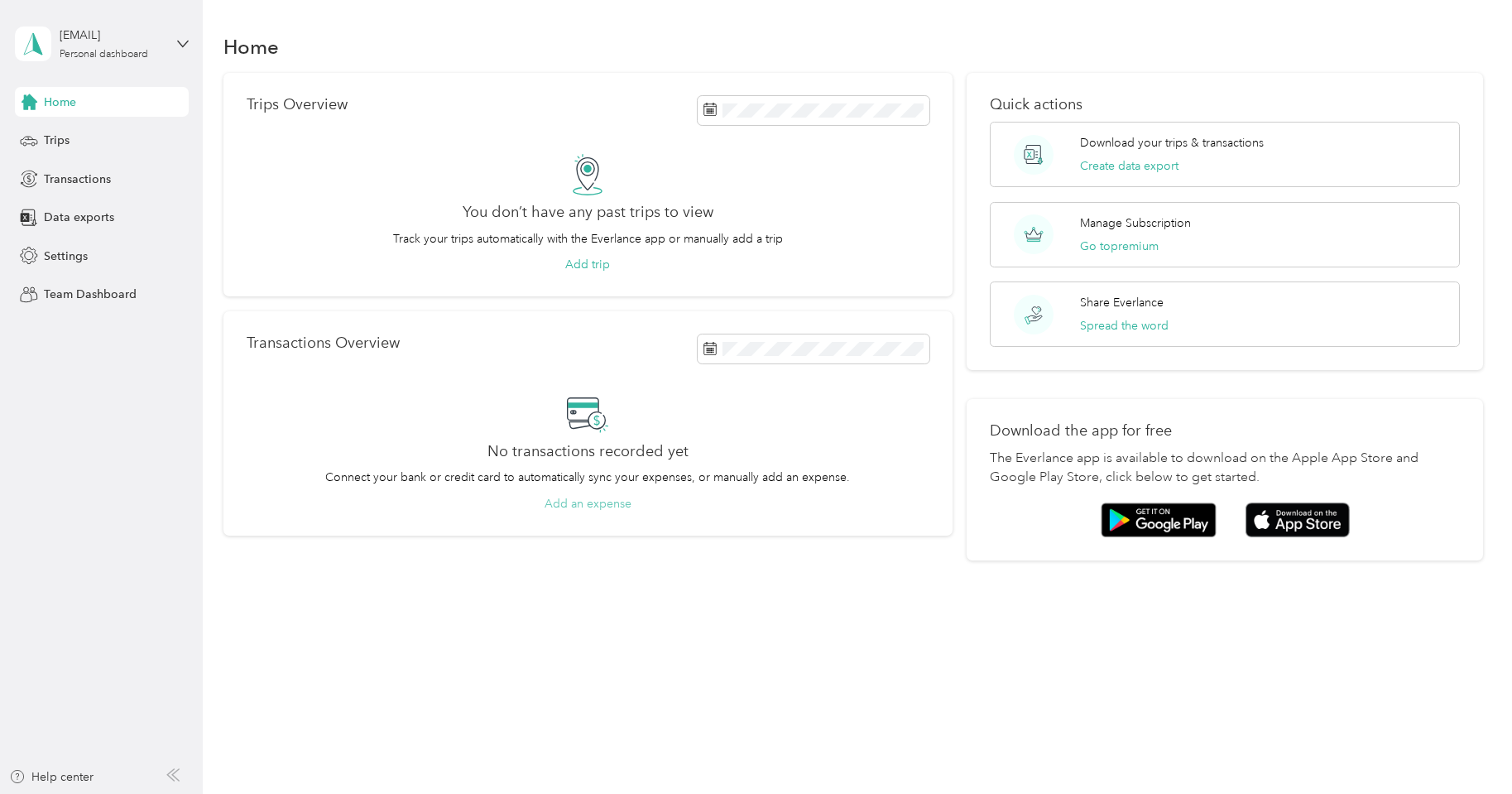 click on "Add an expense" at bounding box center [588, 503] 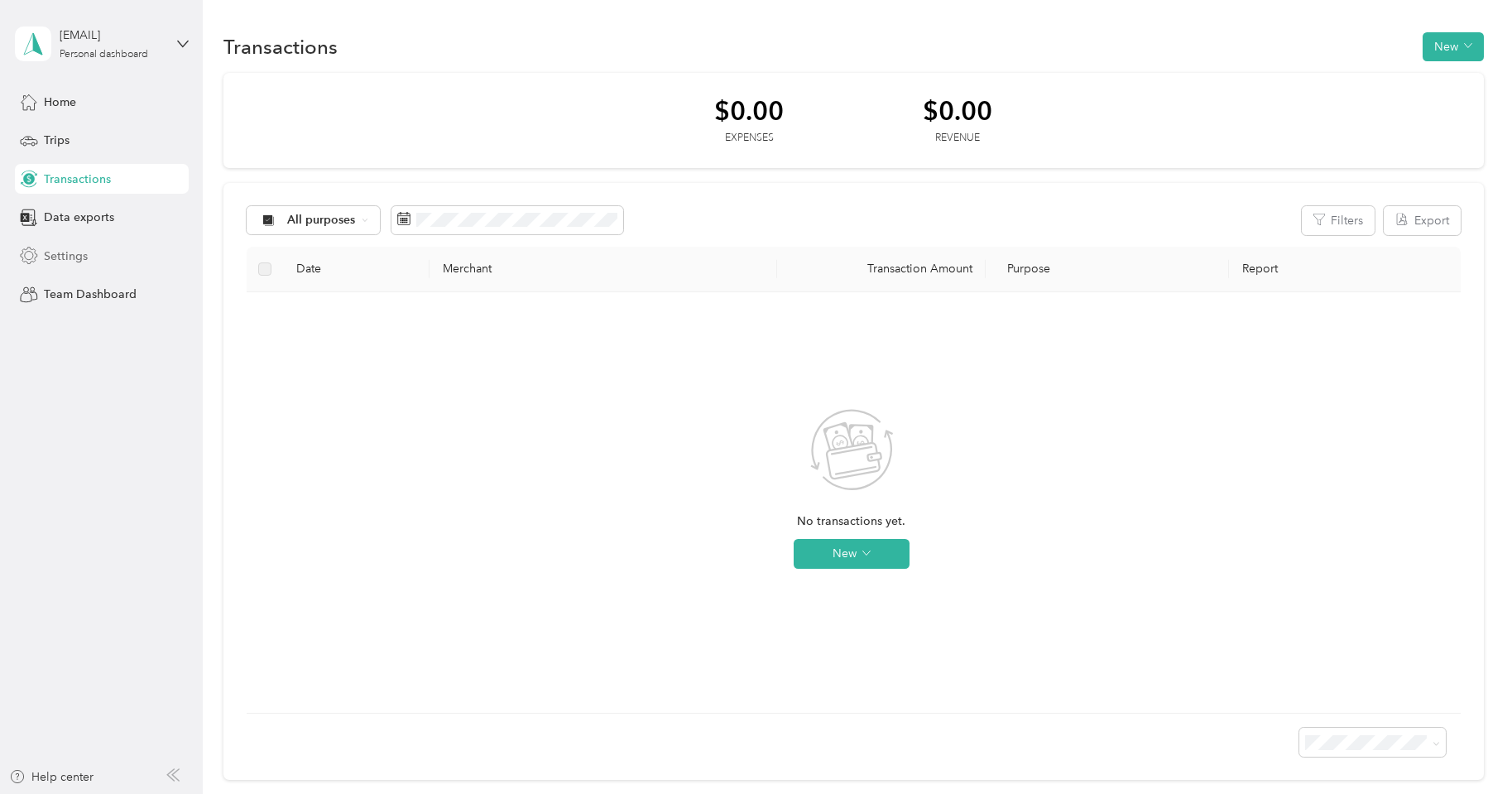 click on "Settings" at bounding box center [65, 256] 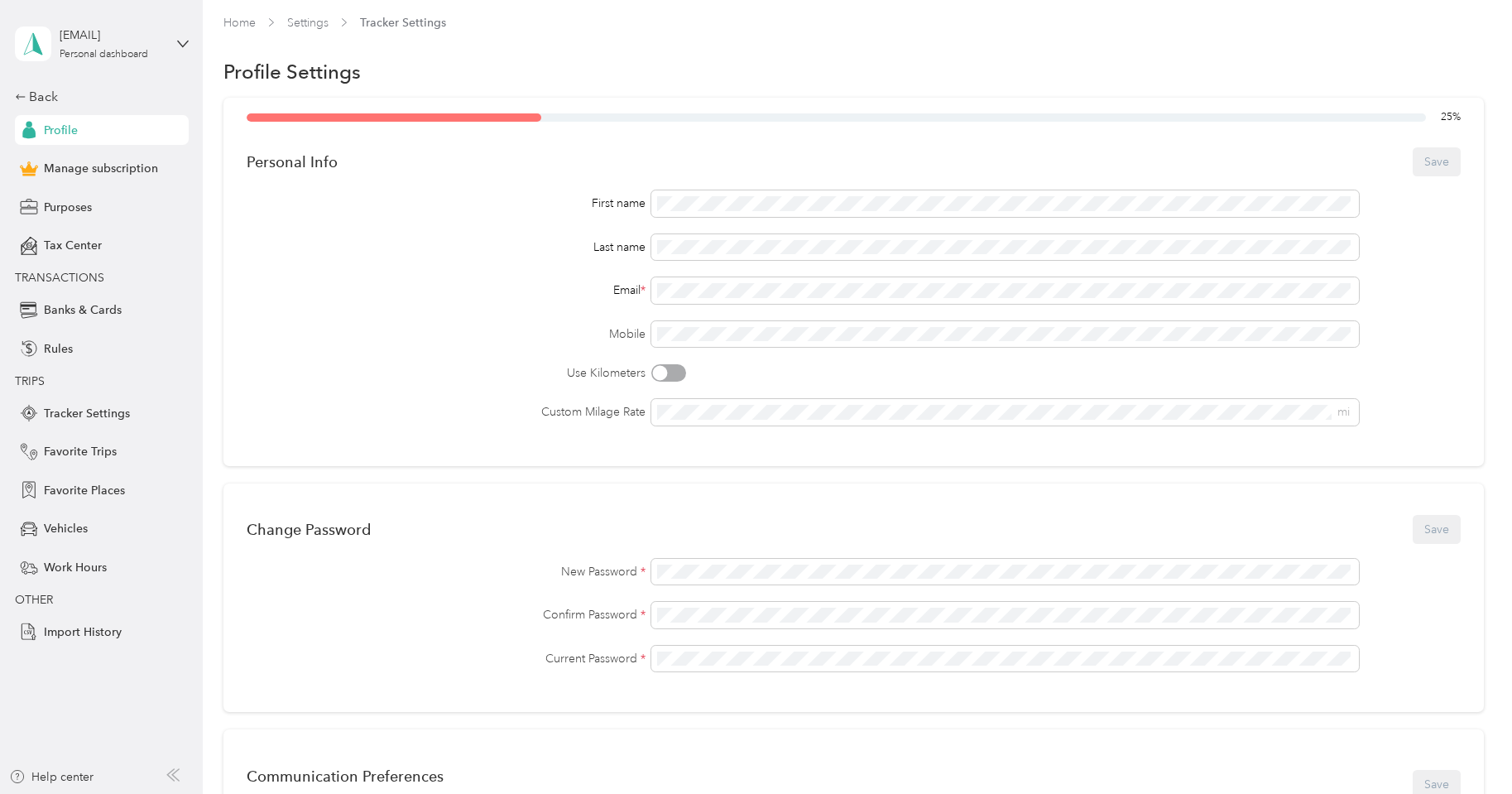 scroll, scrollTop: 0, scrollLeft: 0, axis: both 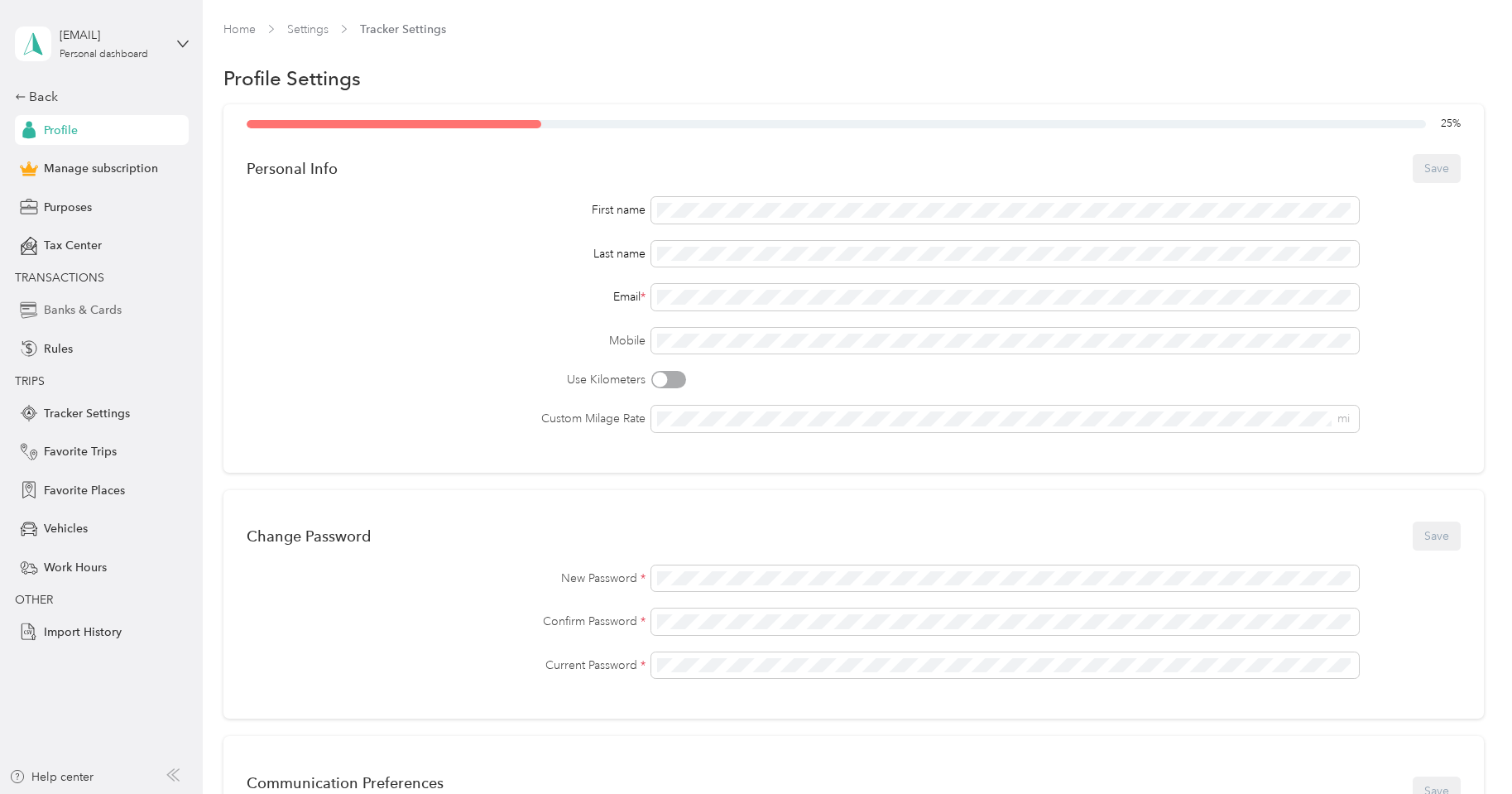 click on "Banks & Cards" at bounding box center (83, 310) 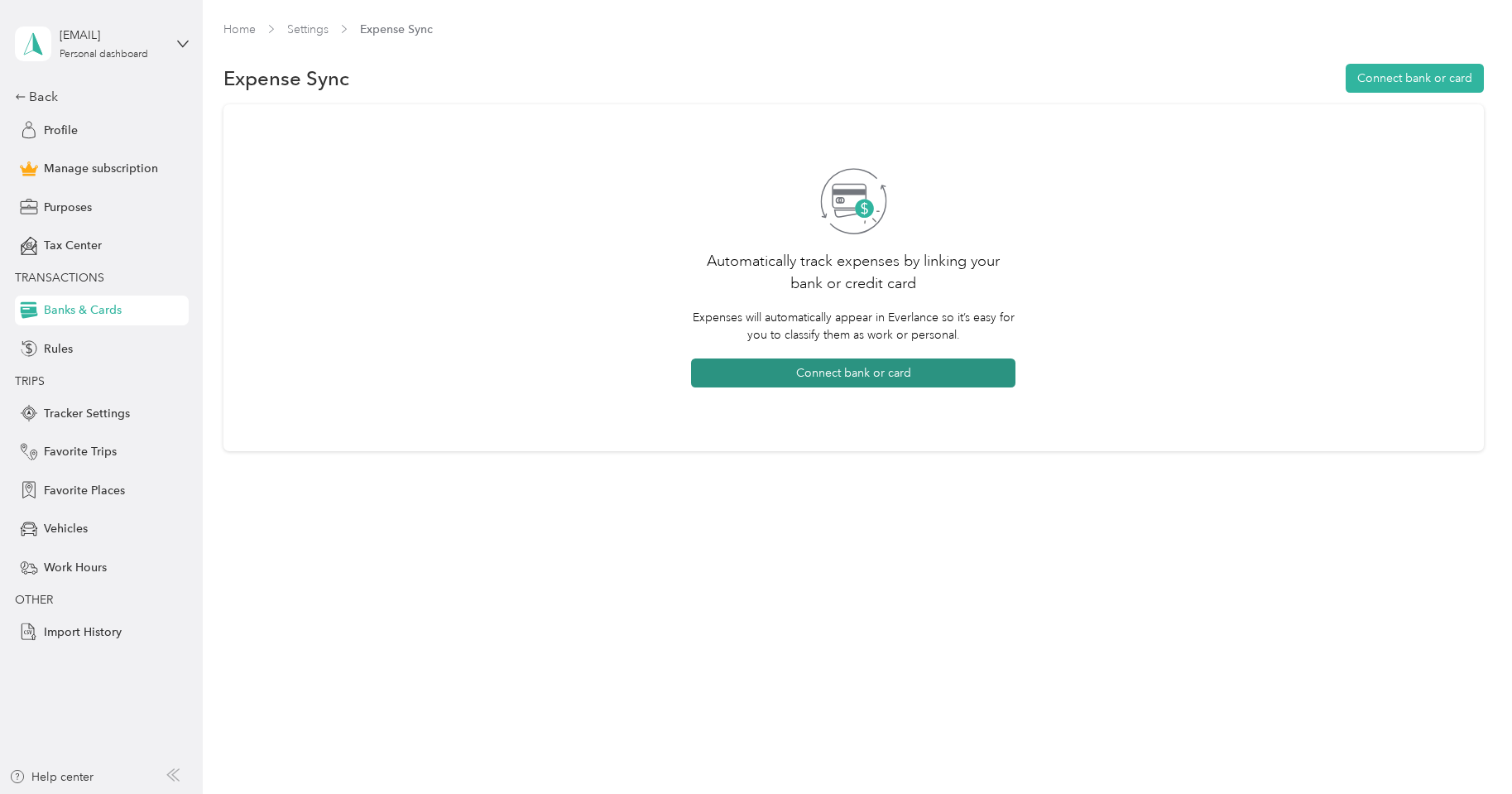 click on "Connect bank or card" at bounding box center (853, 373) 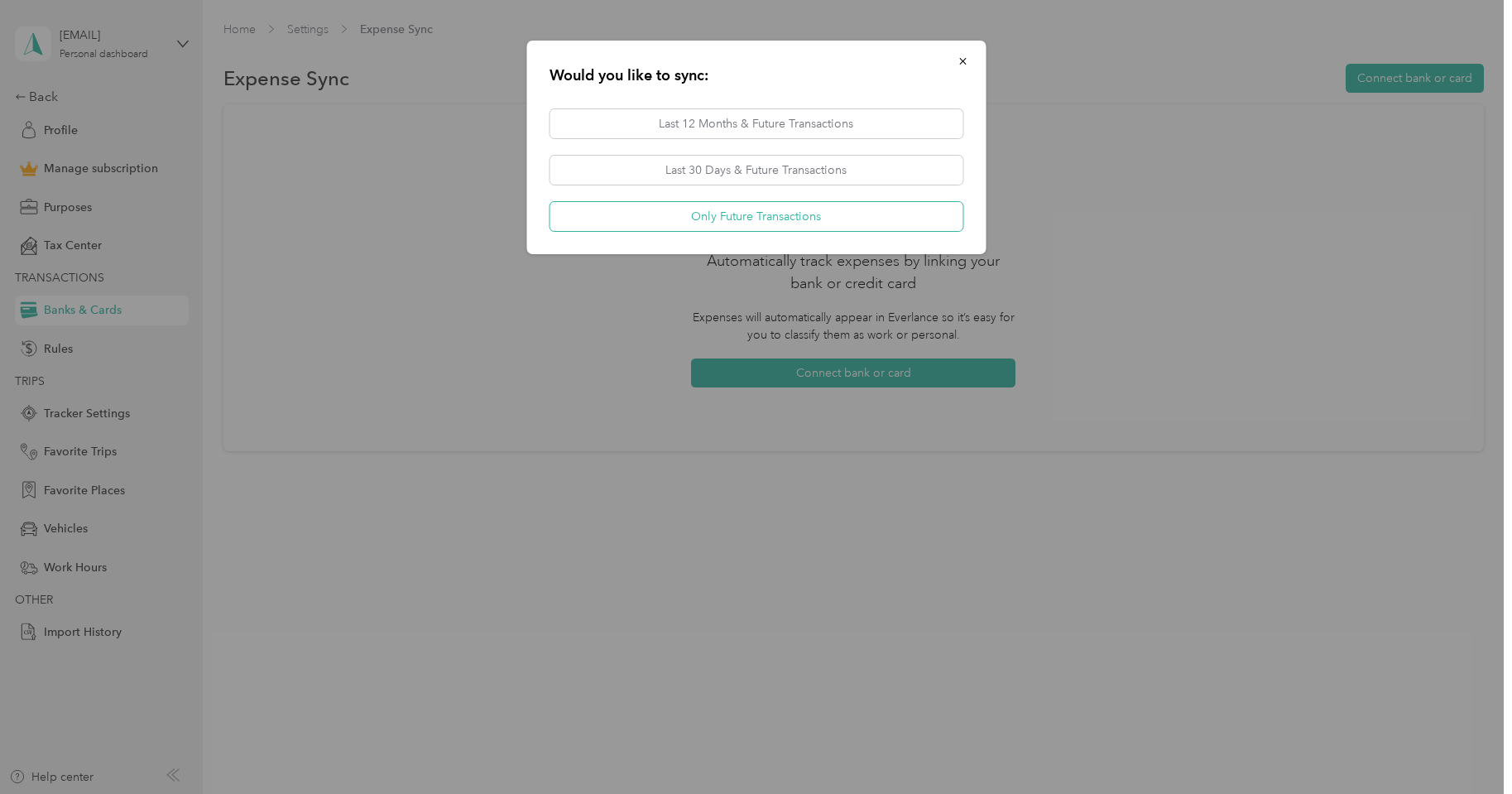 click on "Only Future Transactions" at bounding box center (756, 216) 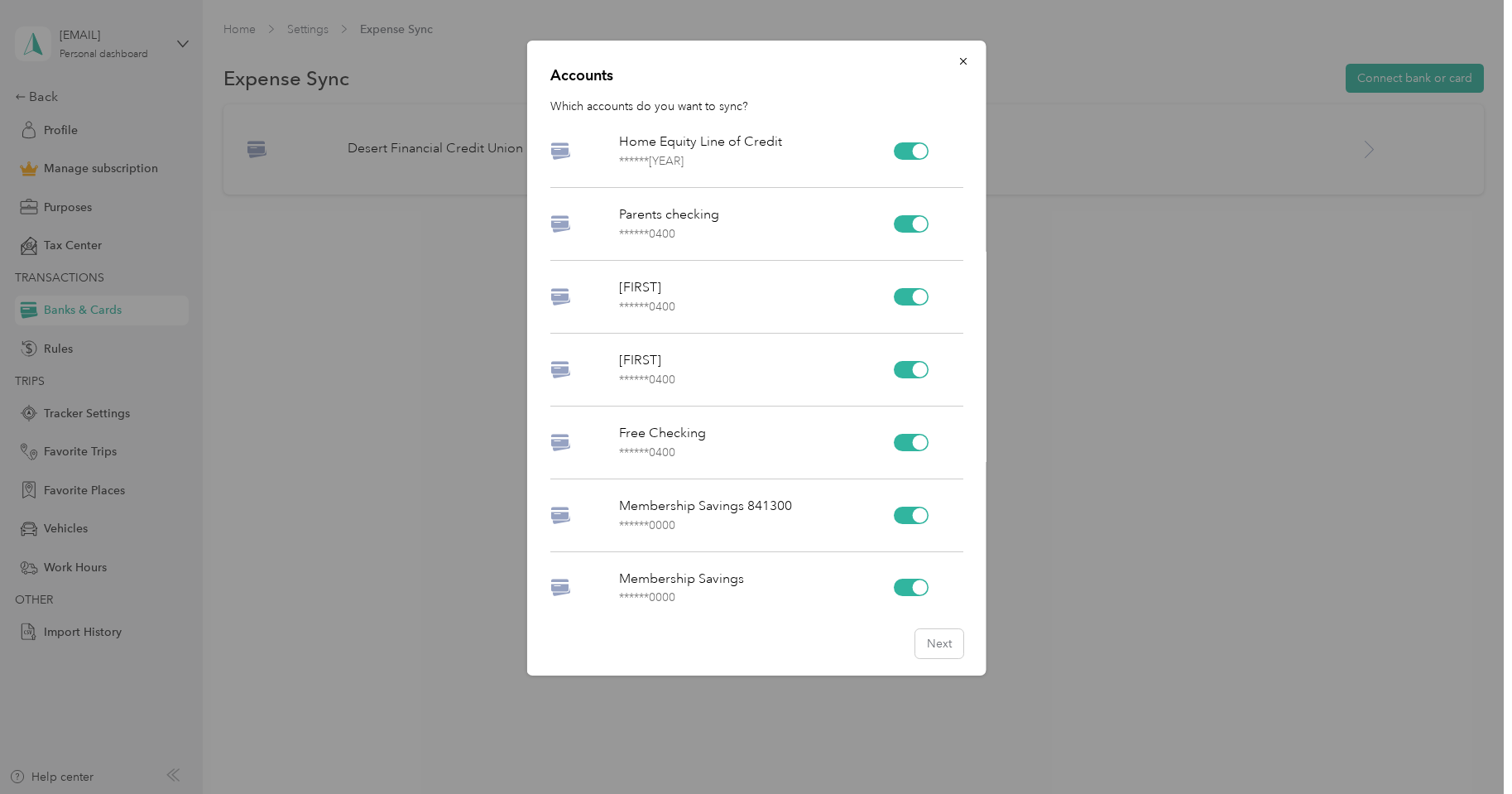 click at bounding box center [911, 151] 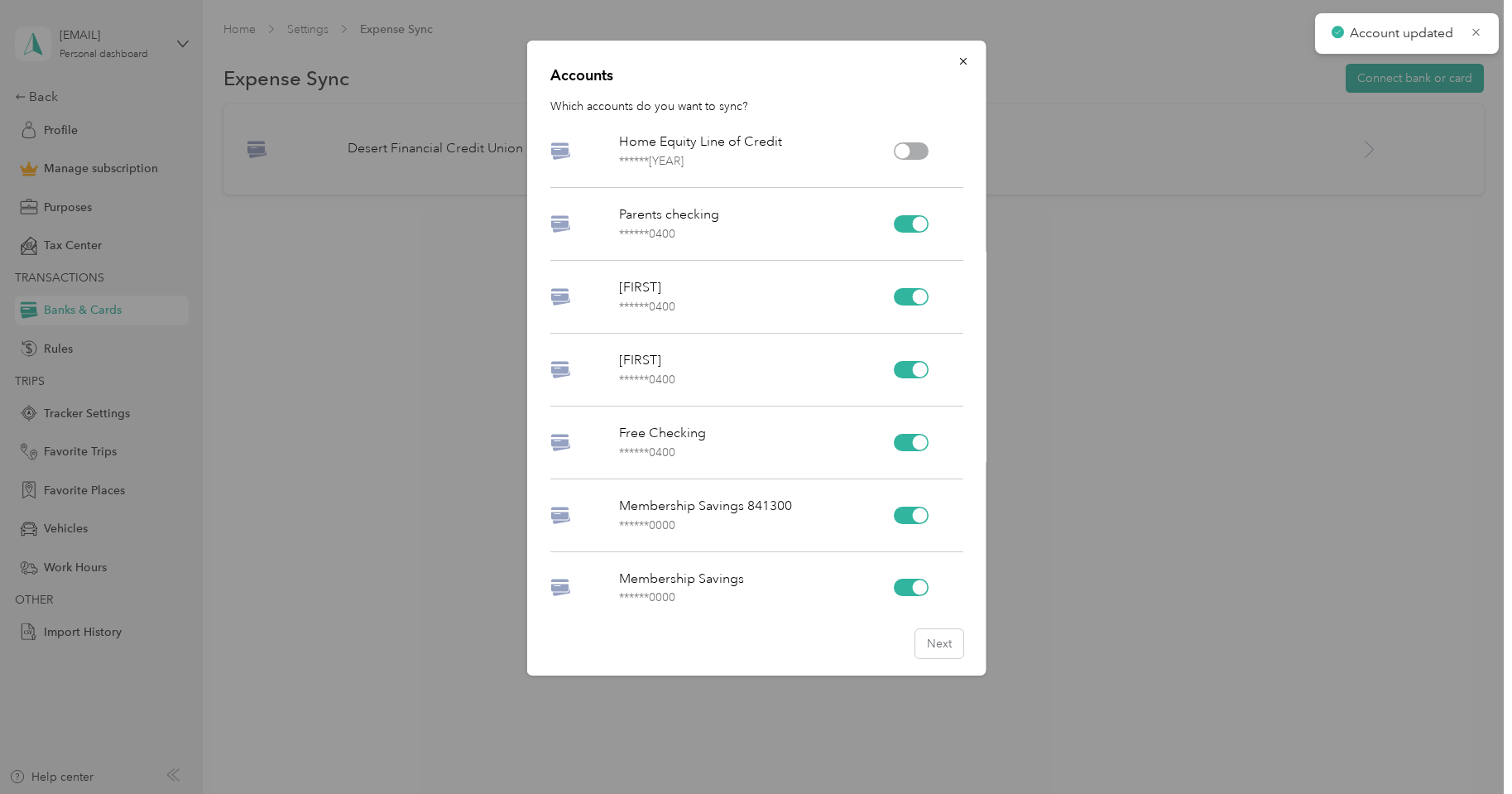 click at bounding box center [911, 296] 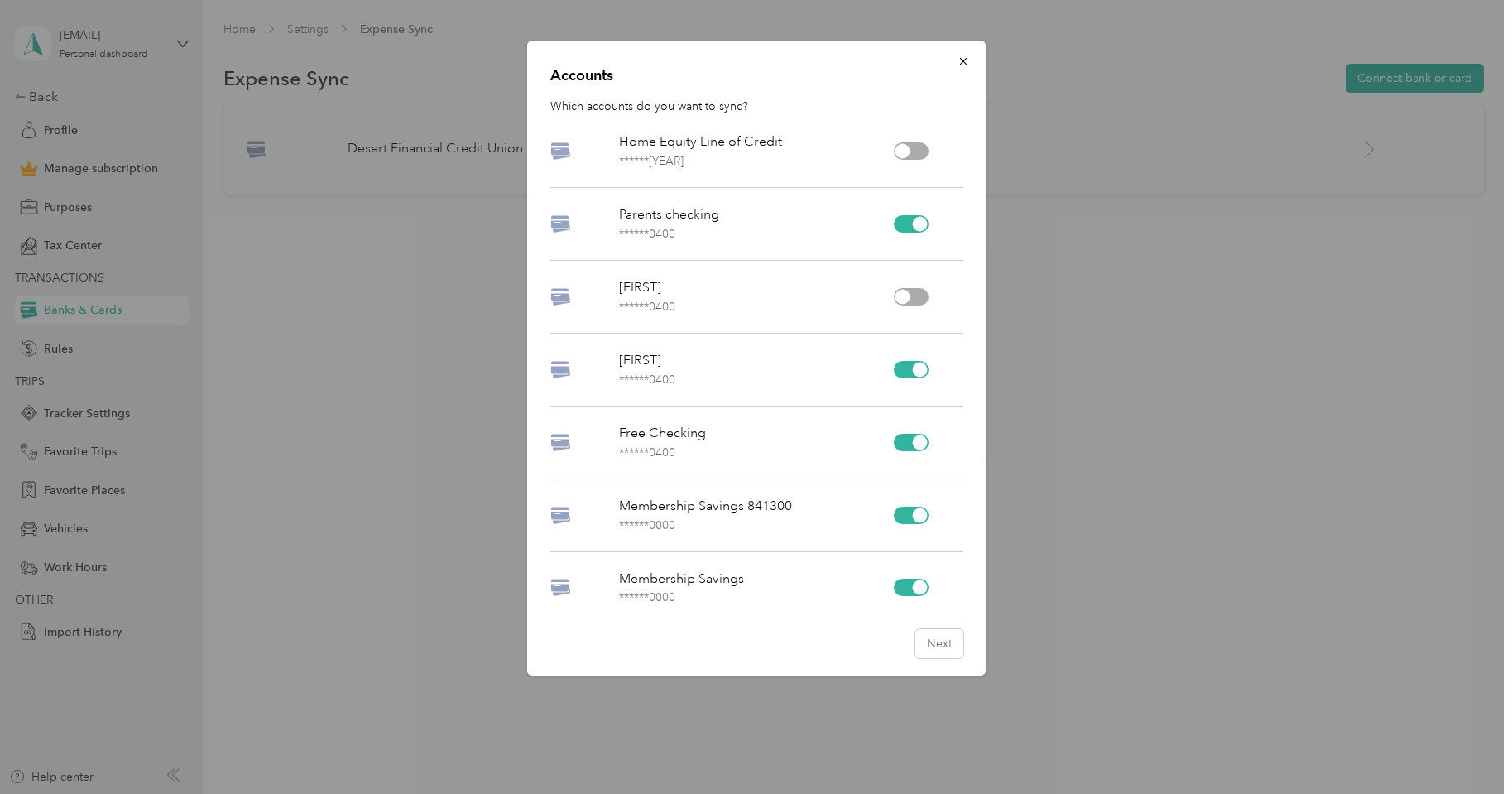 click at bounding box center [911, 369] 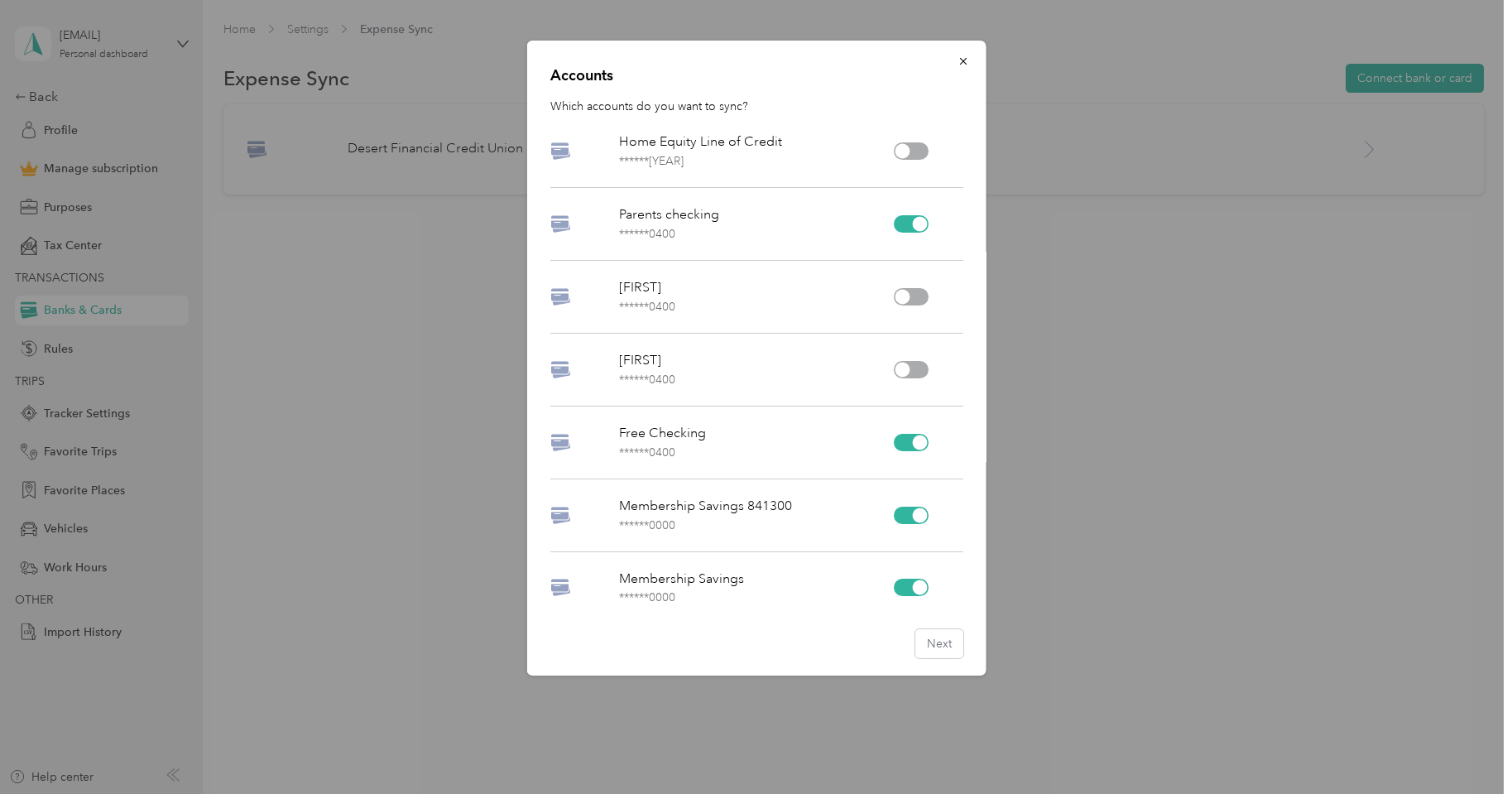 click at bounding box center [911, 442] 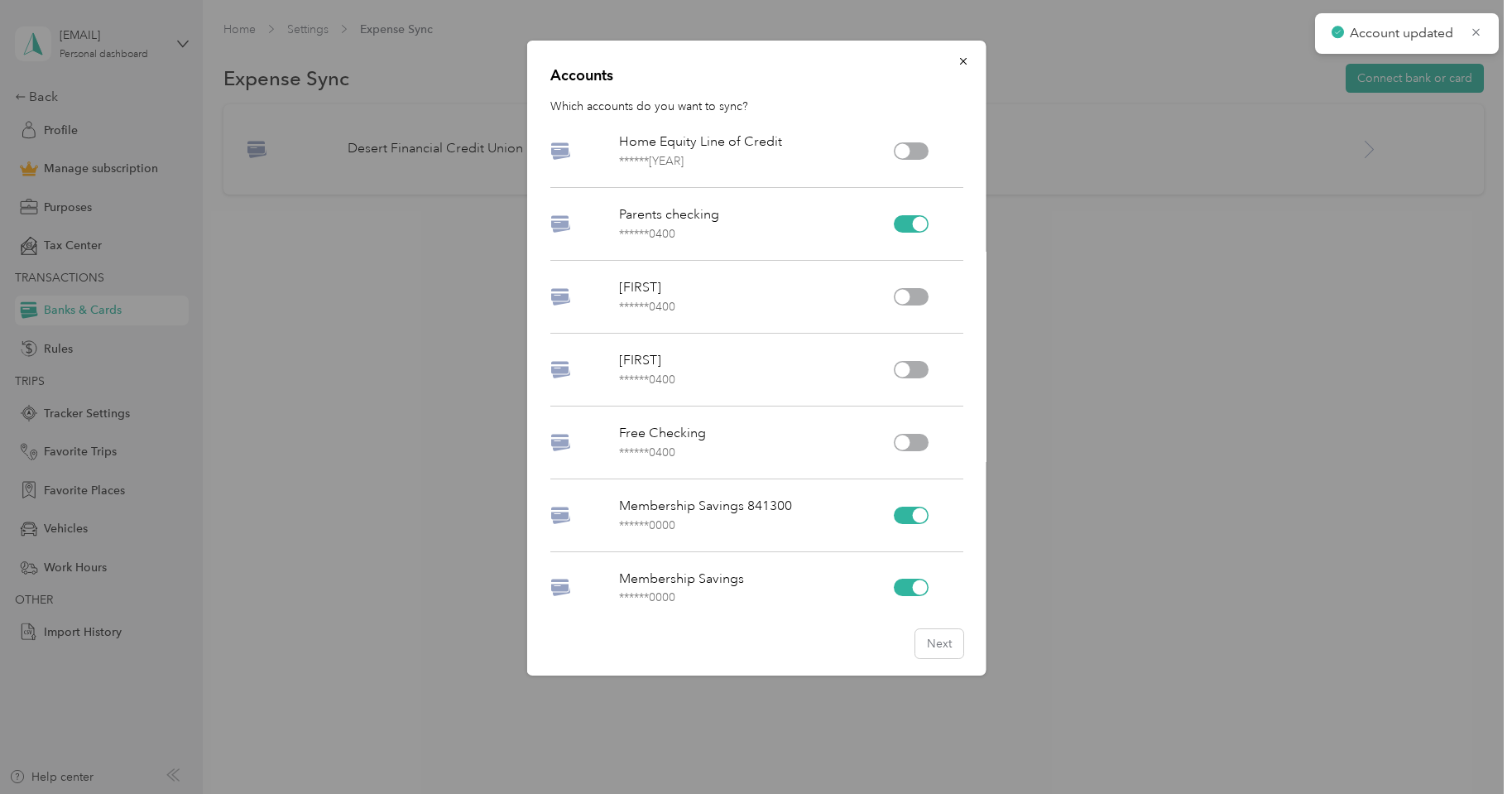 click at bounding box center (911, 515) 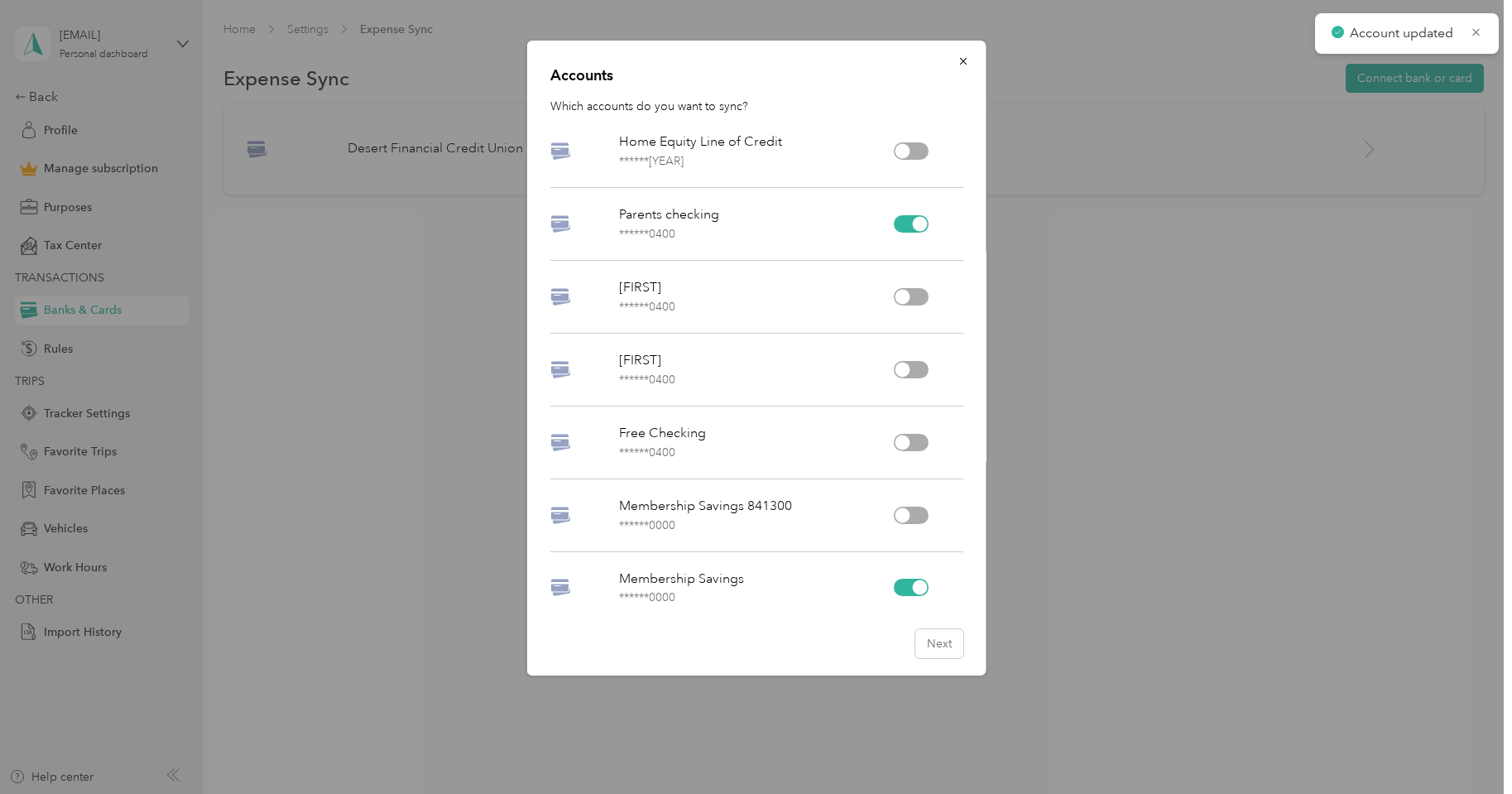 click at bounding box center (911, 587) 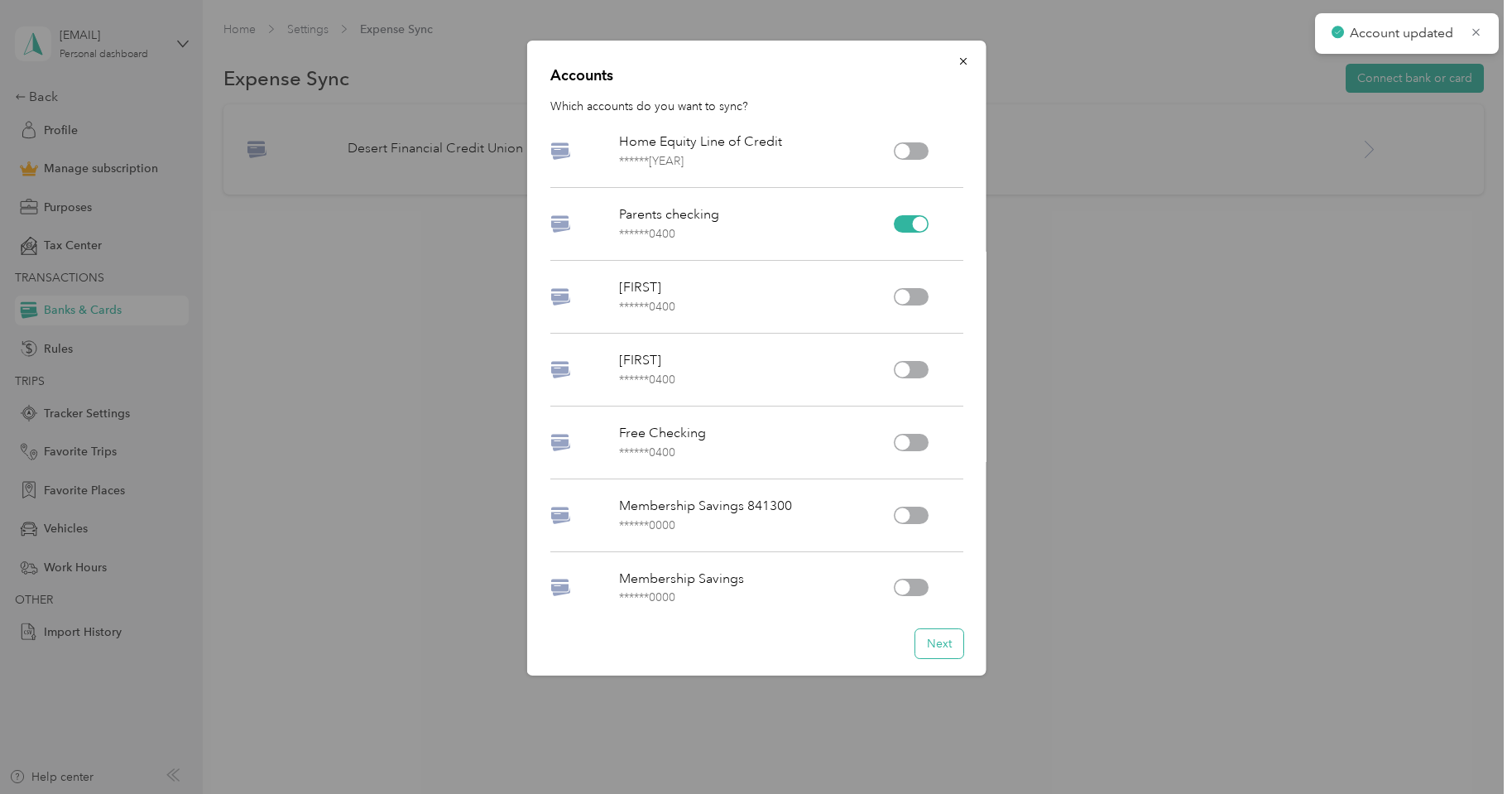 click on "Next" at bounding box center [938, 643] 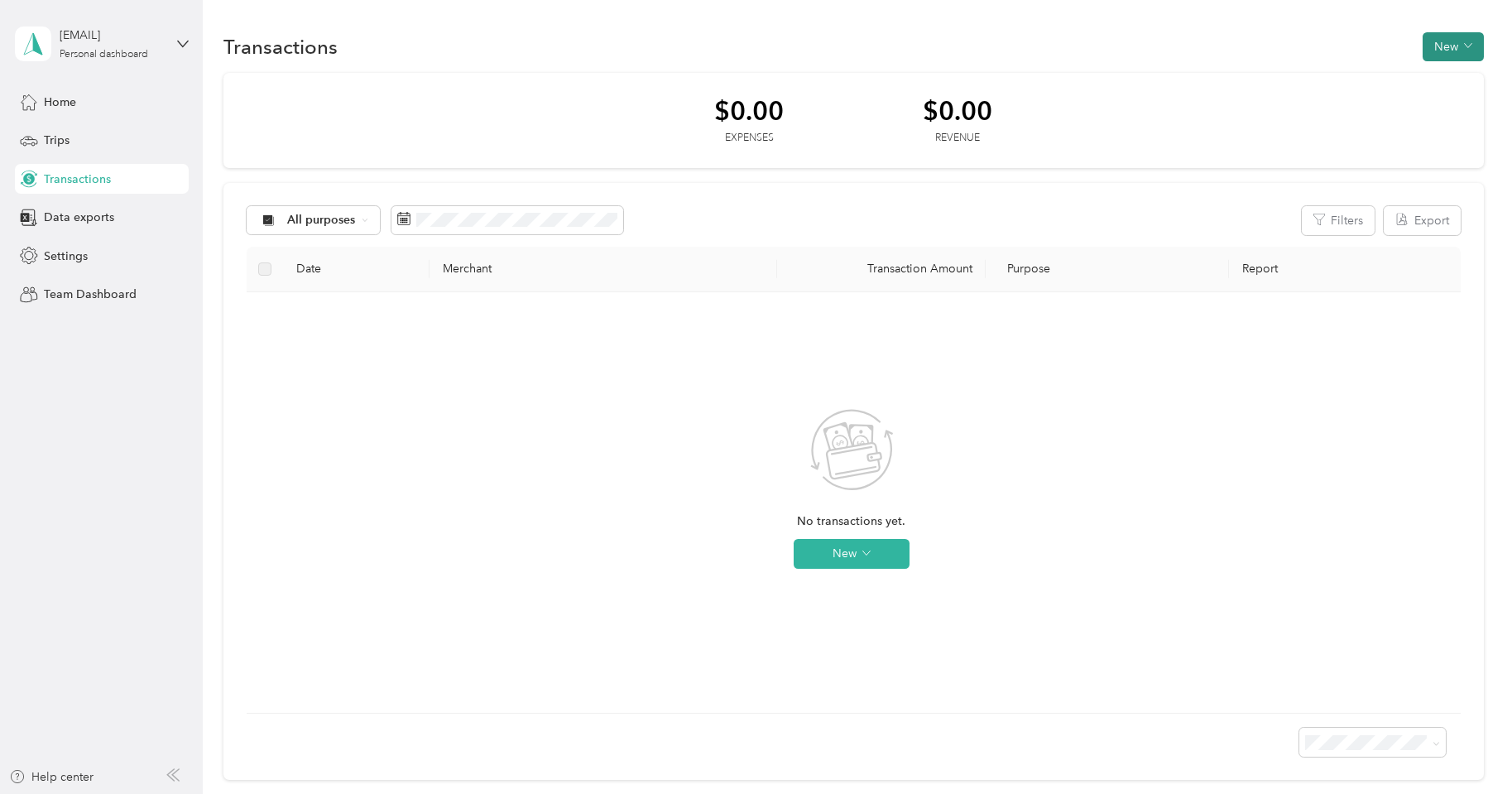 click on "New" at bounding box center [1453, 46] 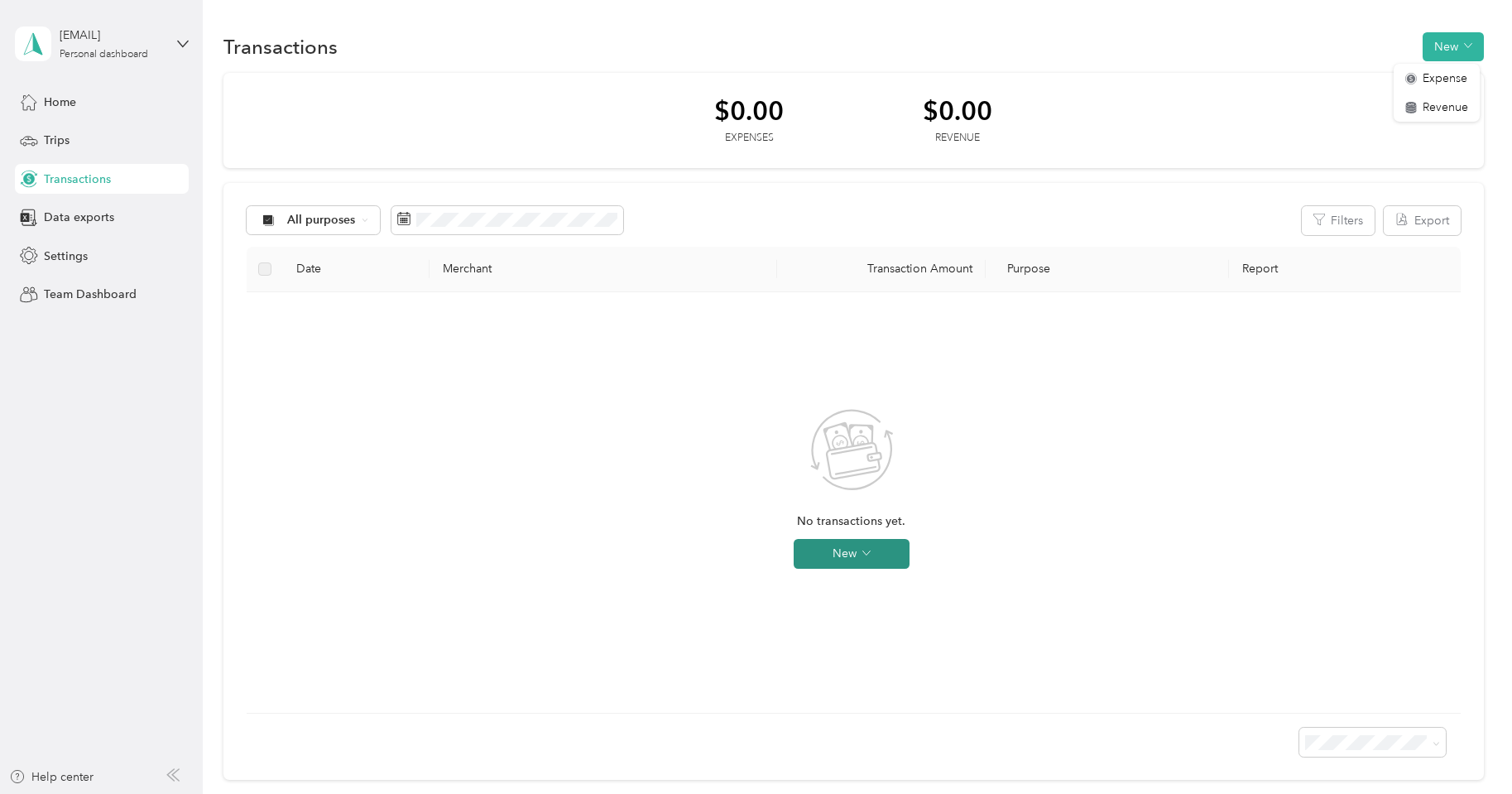 click on "New" at bounding box center (852, 554) 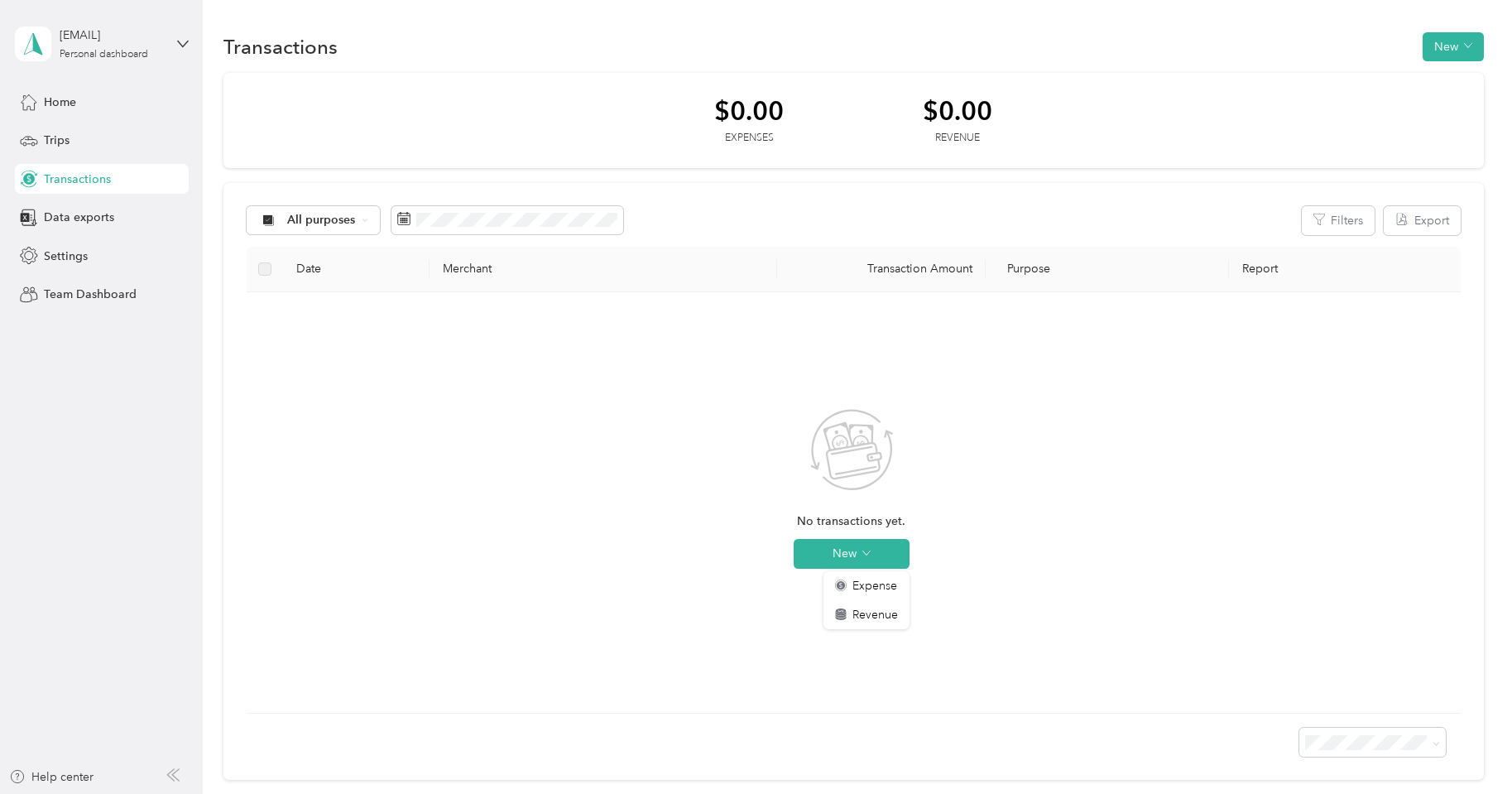 click on "No transactions yet. New" at bounding box center (852, 503) 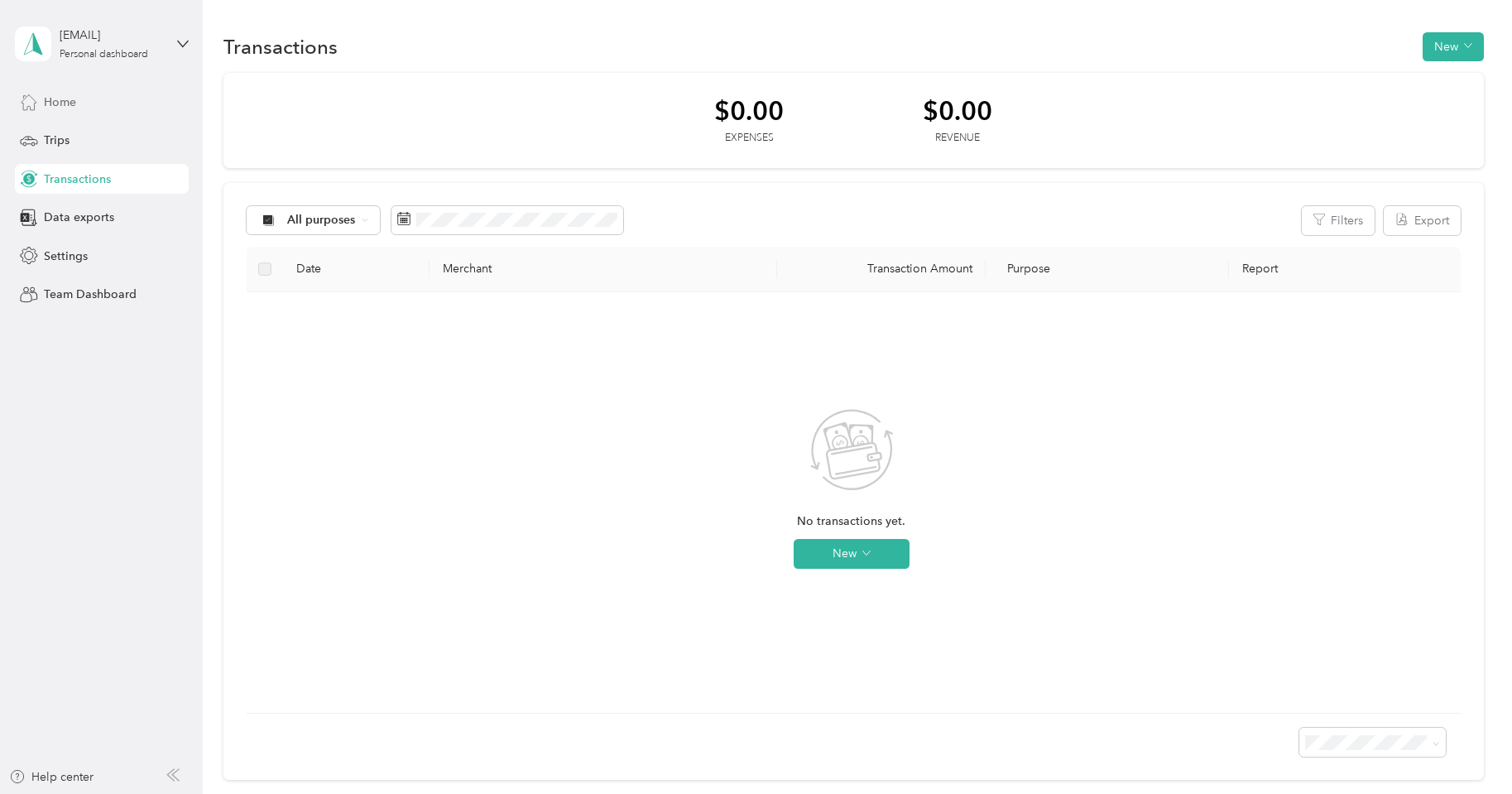 click on "Home" at bounding box center (102, 102) 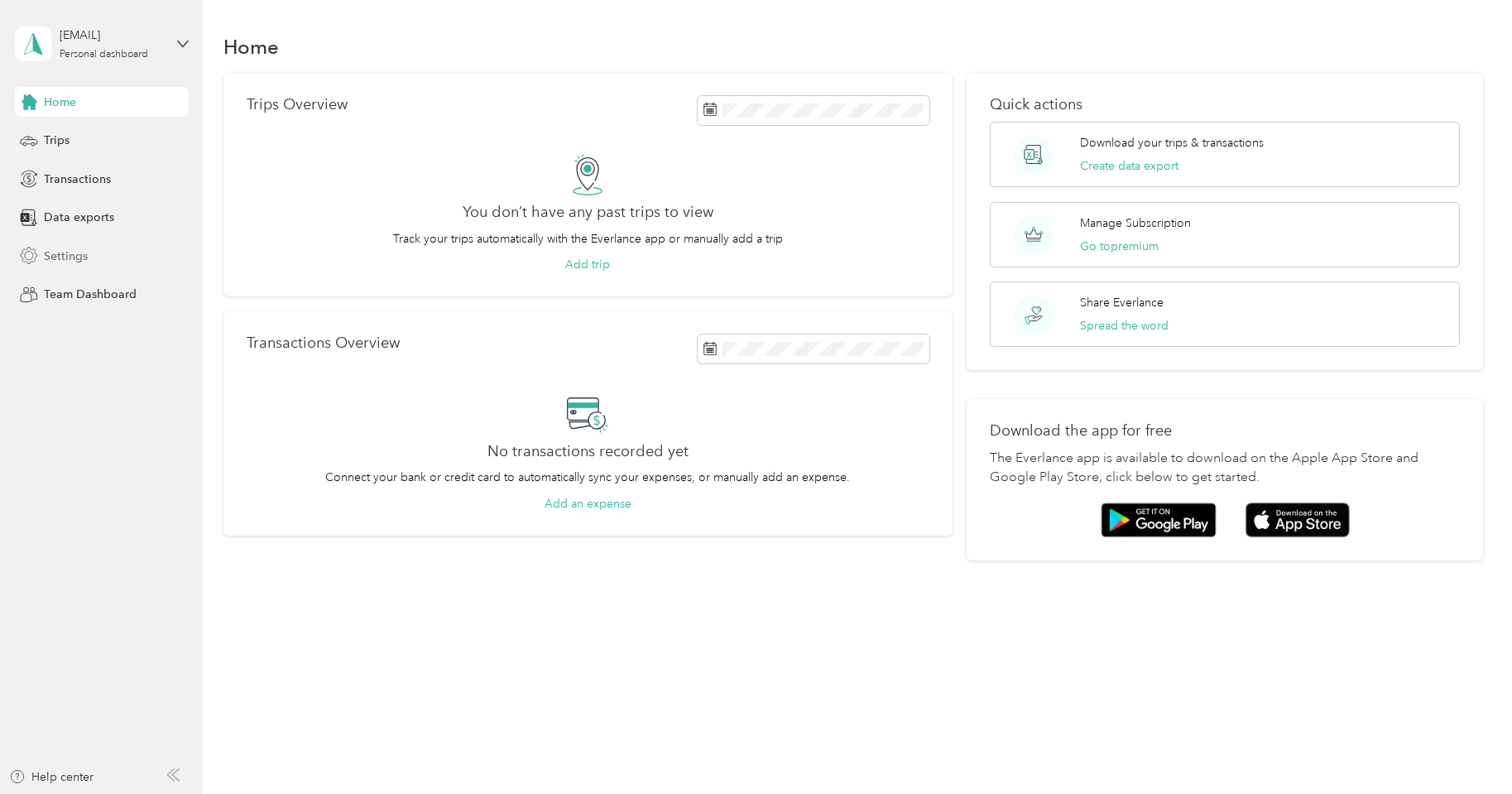 click on "Settings" at bounding box center (102, 256) 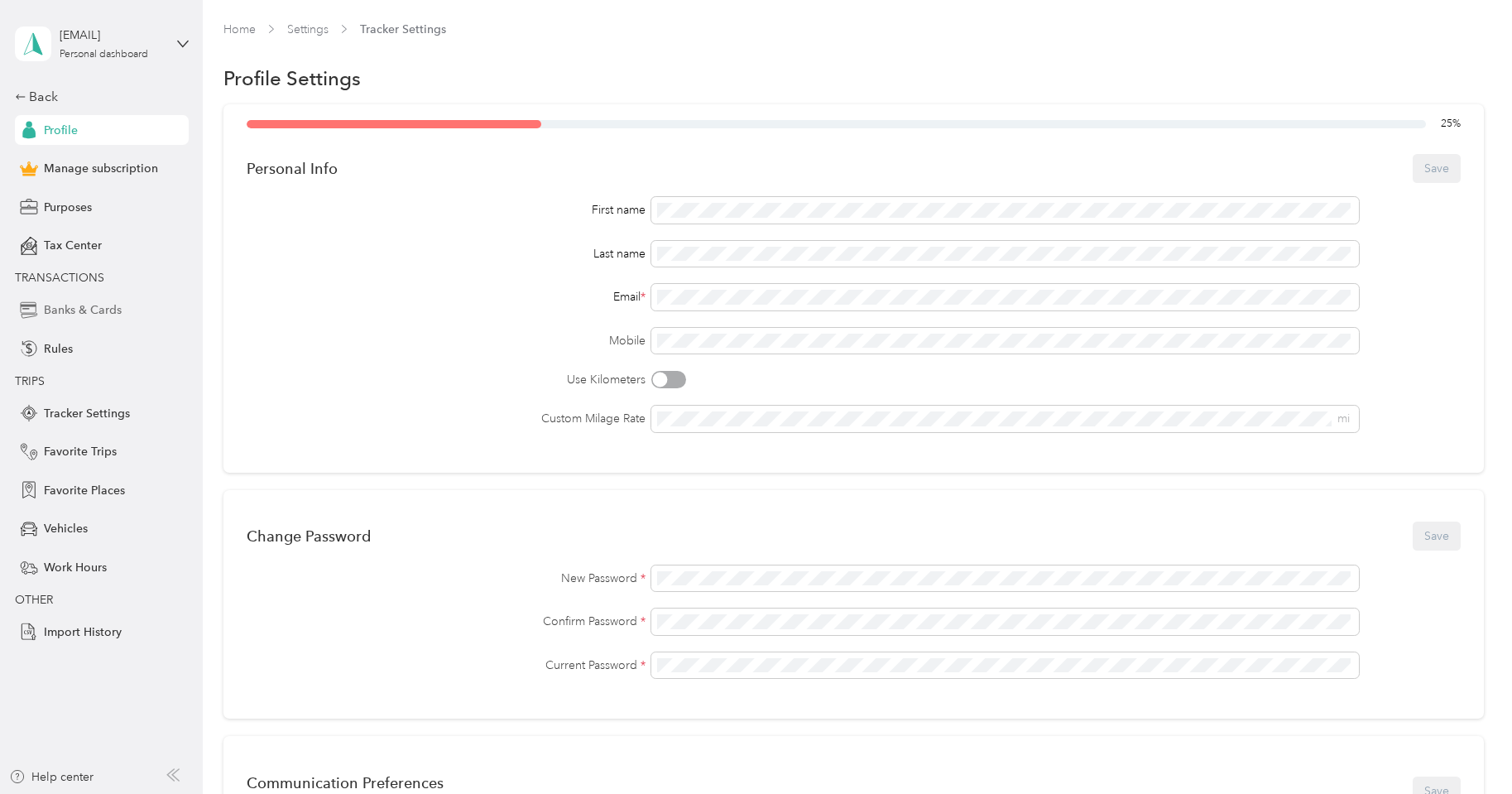 click on "Banks & Cards" at bounding box center (102, 310) 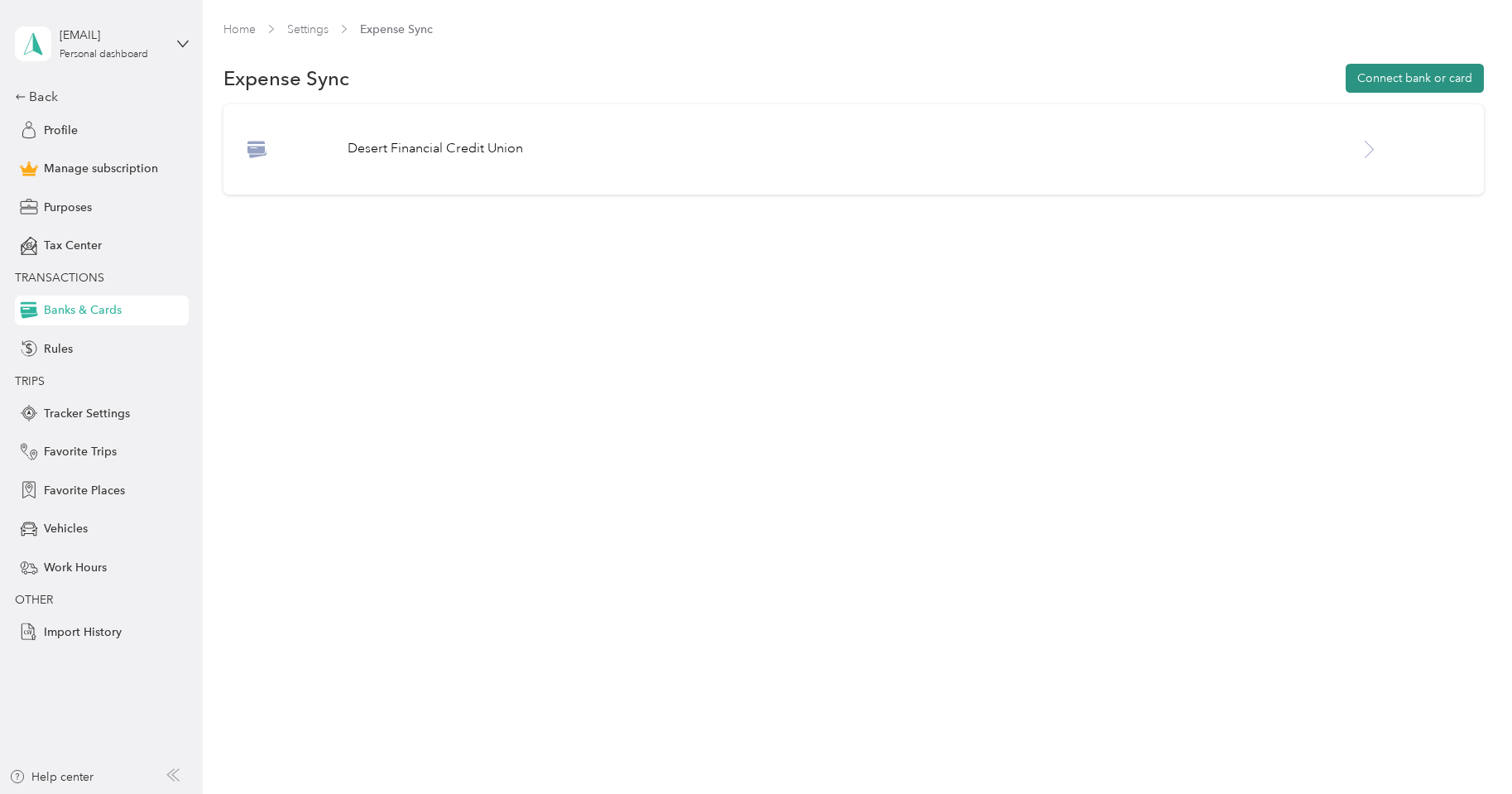 click on "Connect bank or card" at bounding box center [1414, 78] 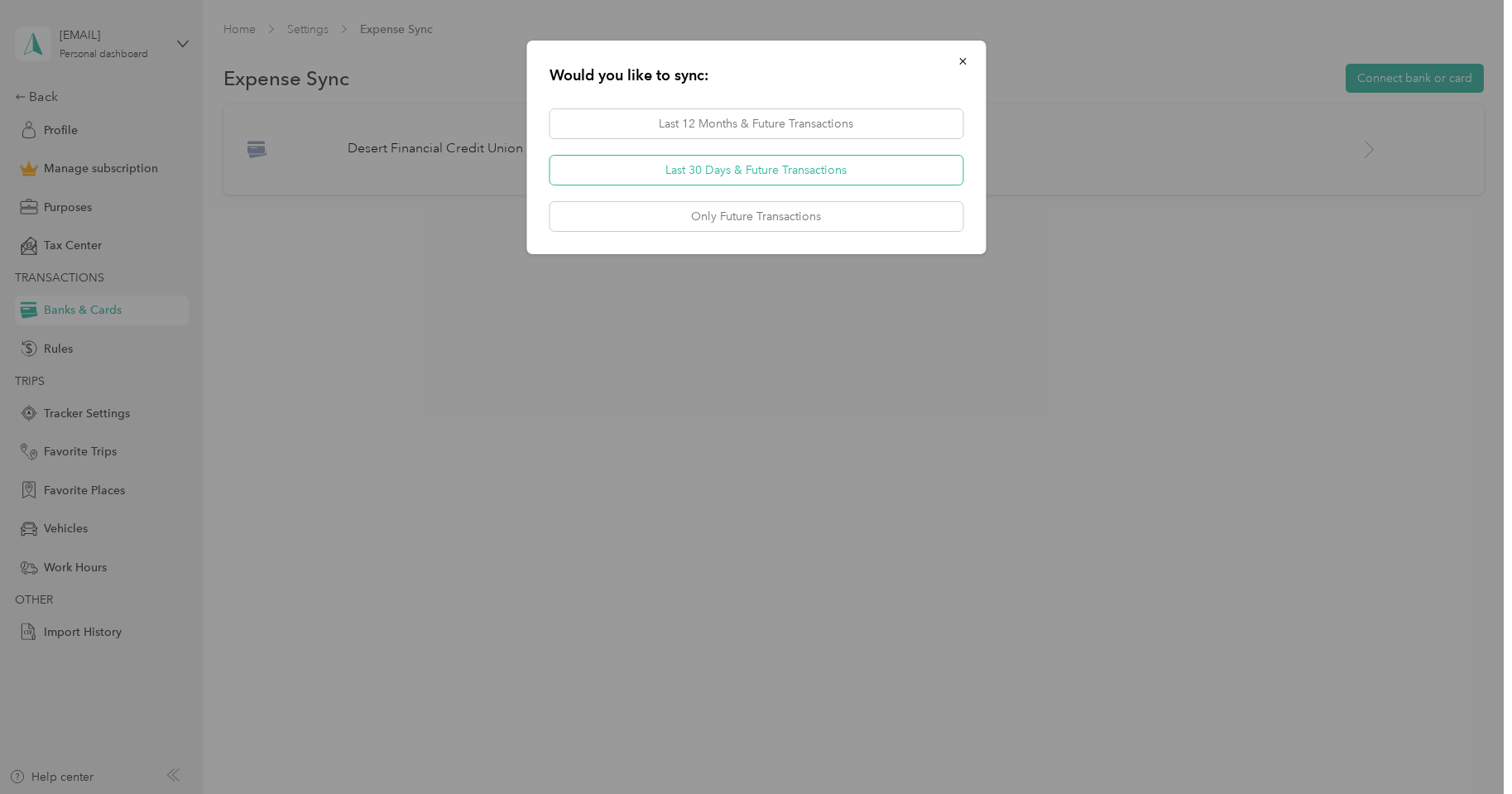 click on "Last 30 Days & Future Transactions" at bounding box center [756, 170] 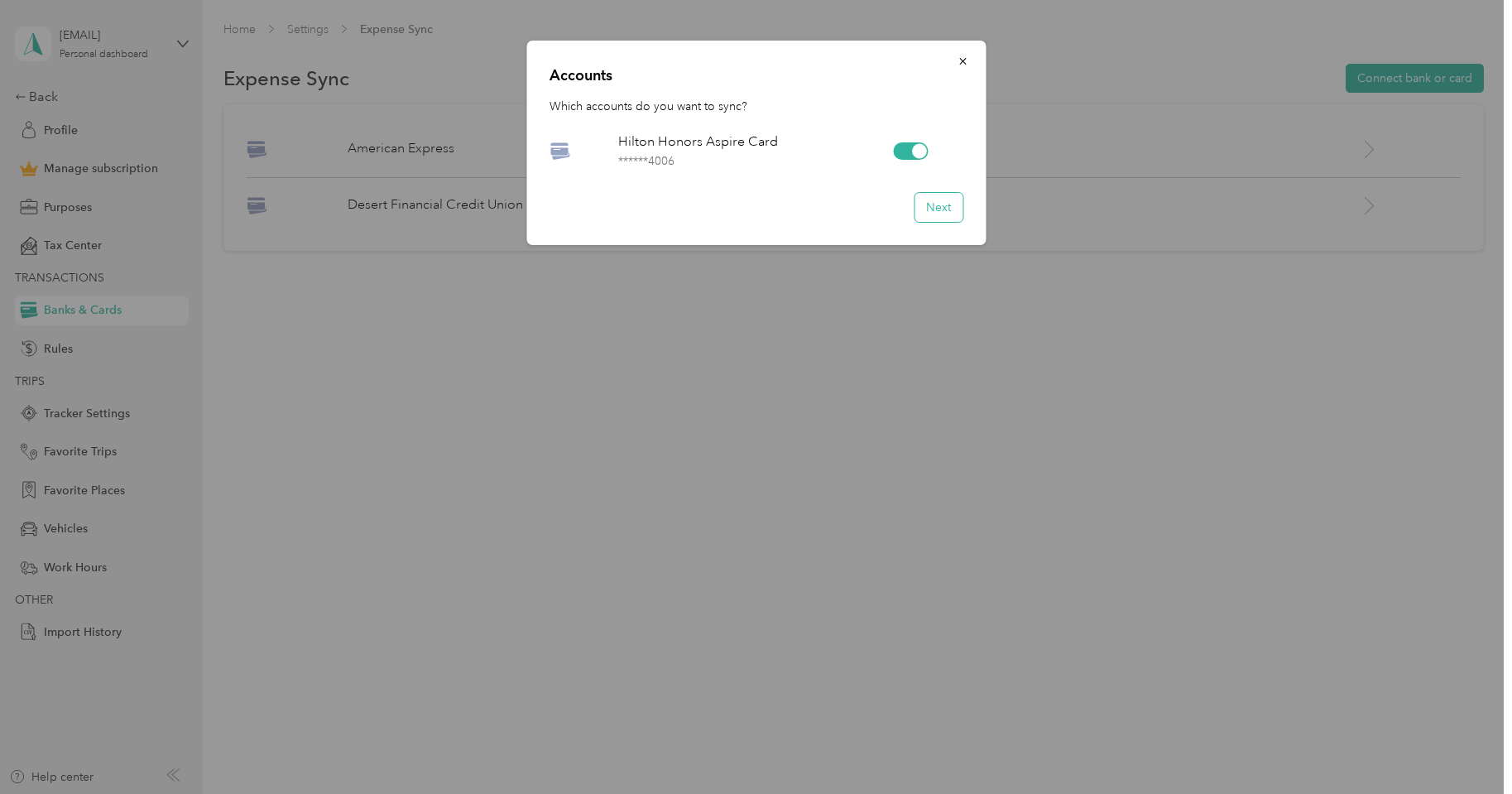 click on "Next" at bounding box center (938, 207) 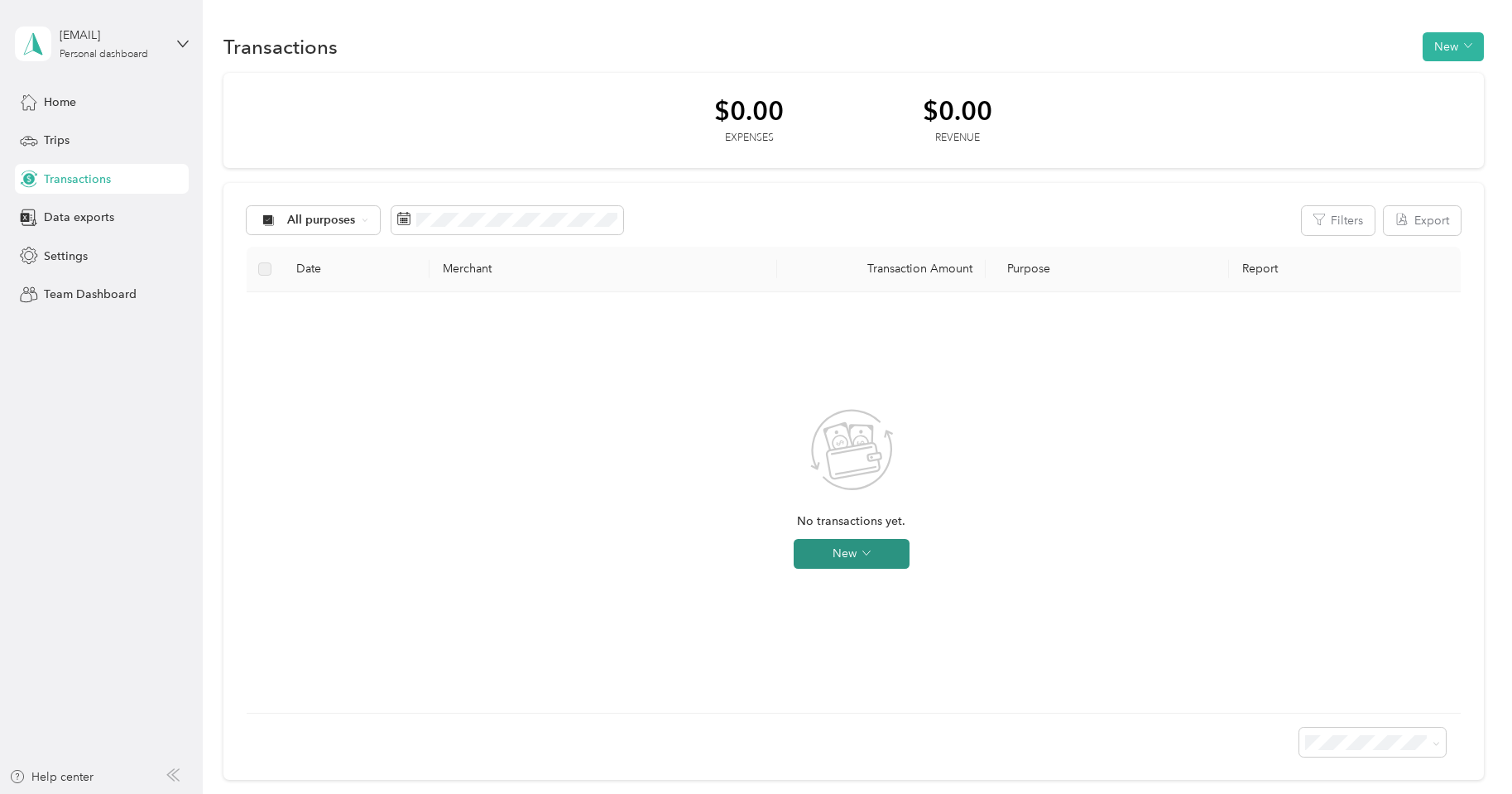 click on "New" at bounding box center (852, 554) 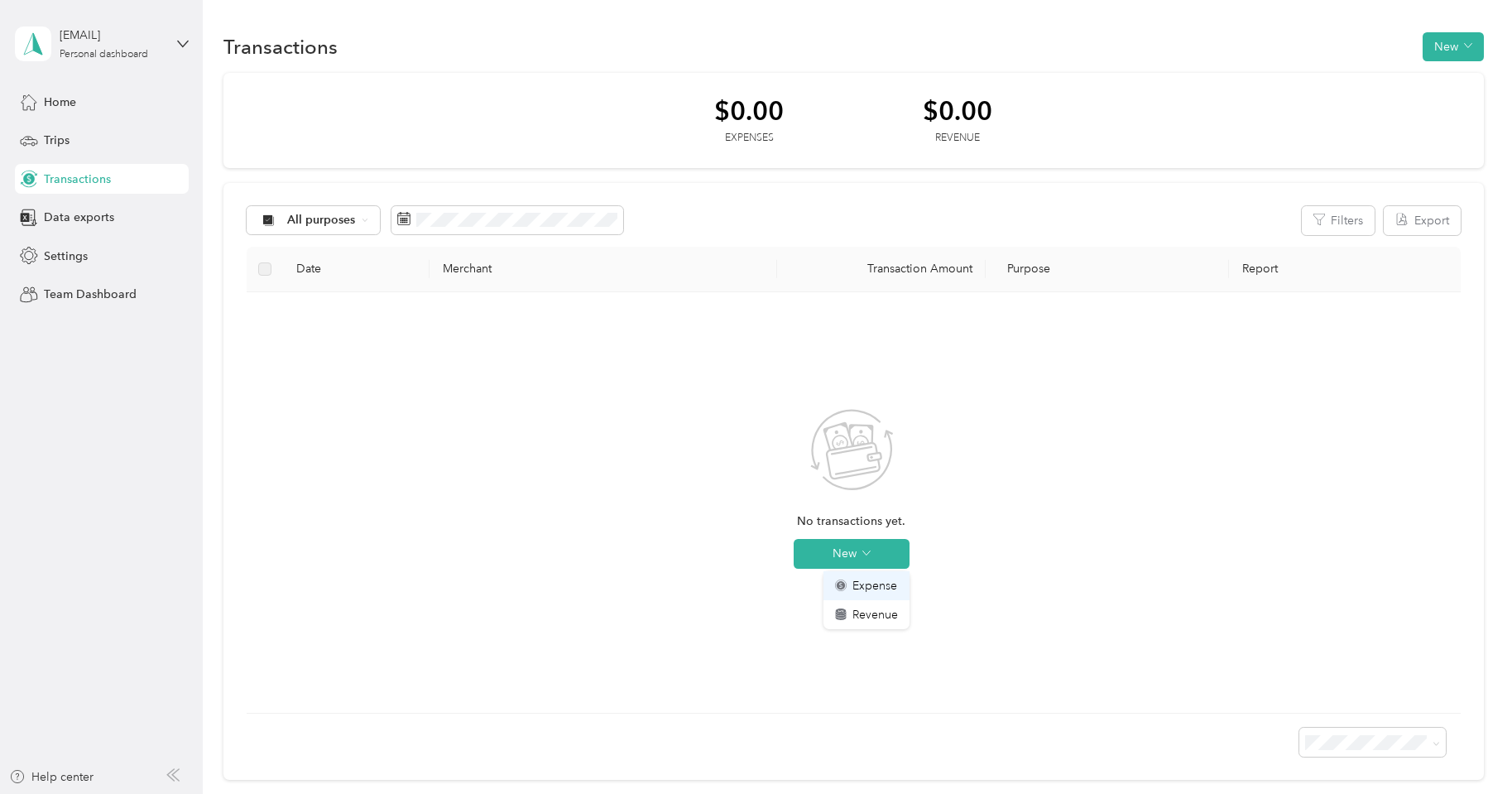 click on "Expense" at bounding box center [866, 585] 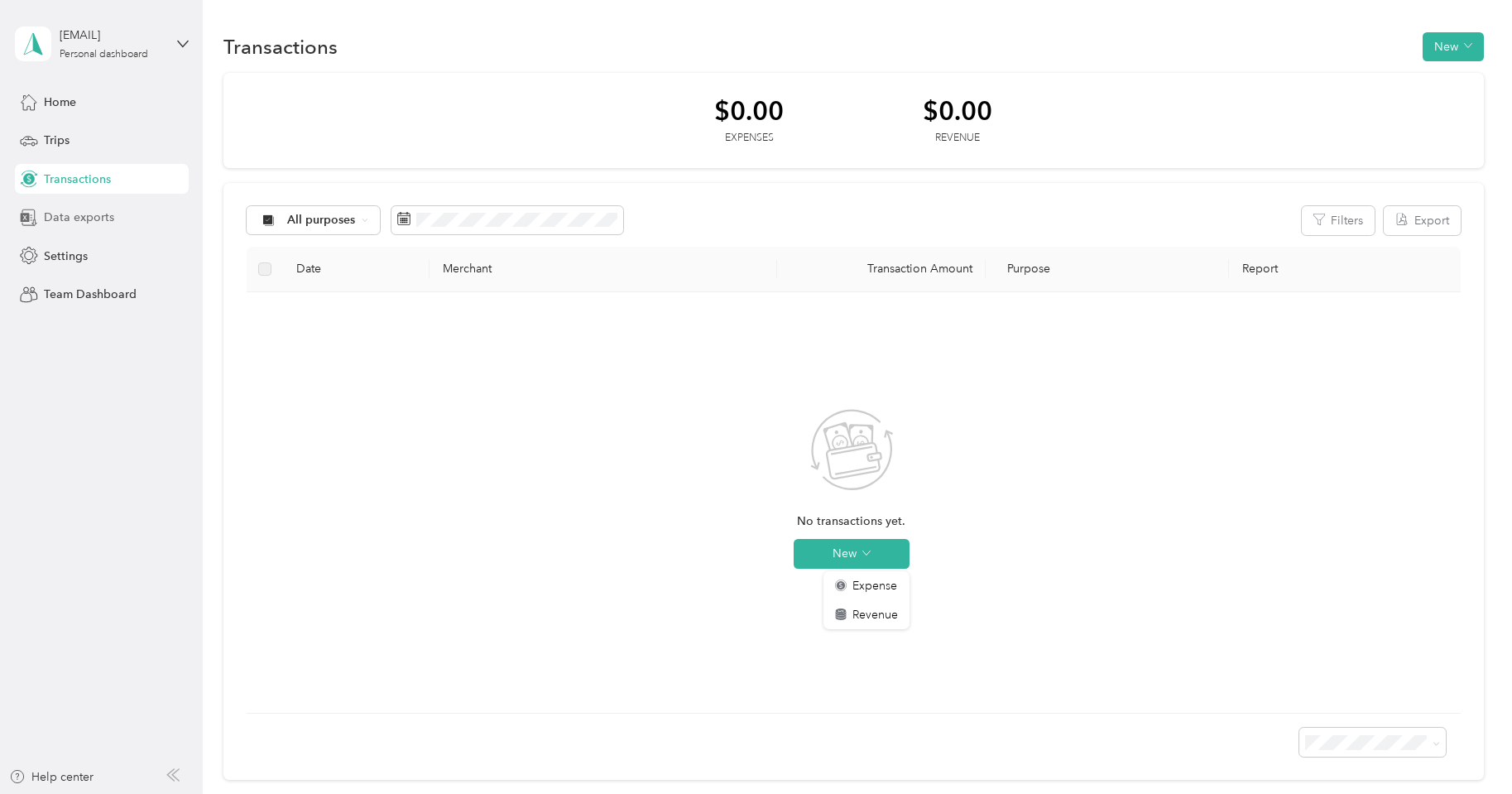 click on "Data exports" at bounding box center [102, 218] 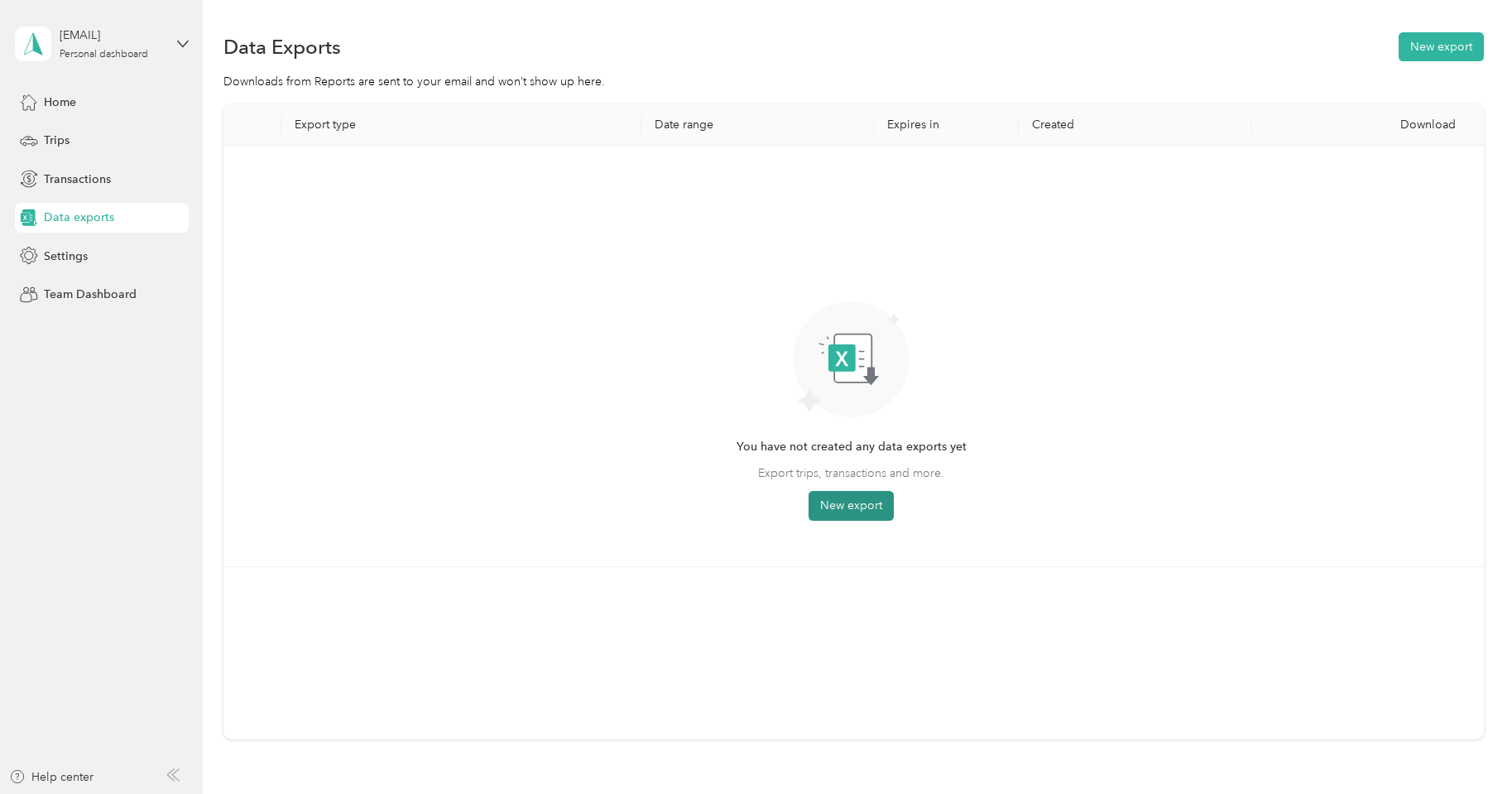 click on "New export" at bounding box center (851, 506) 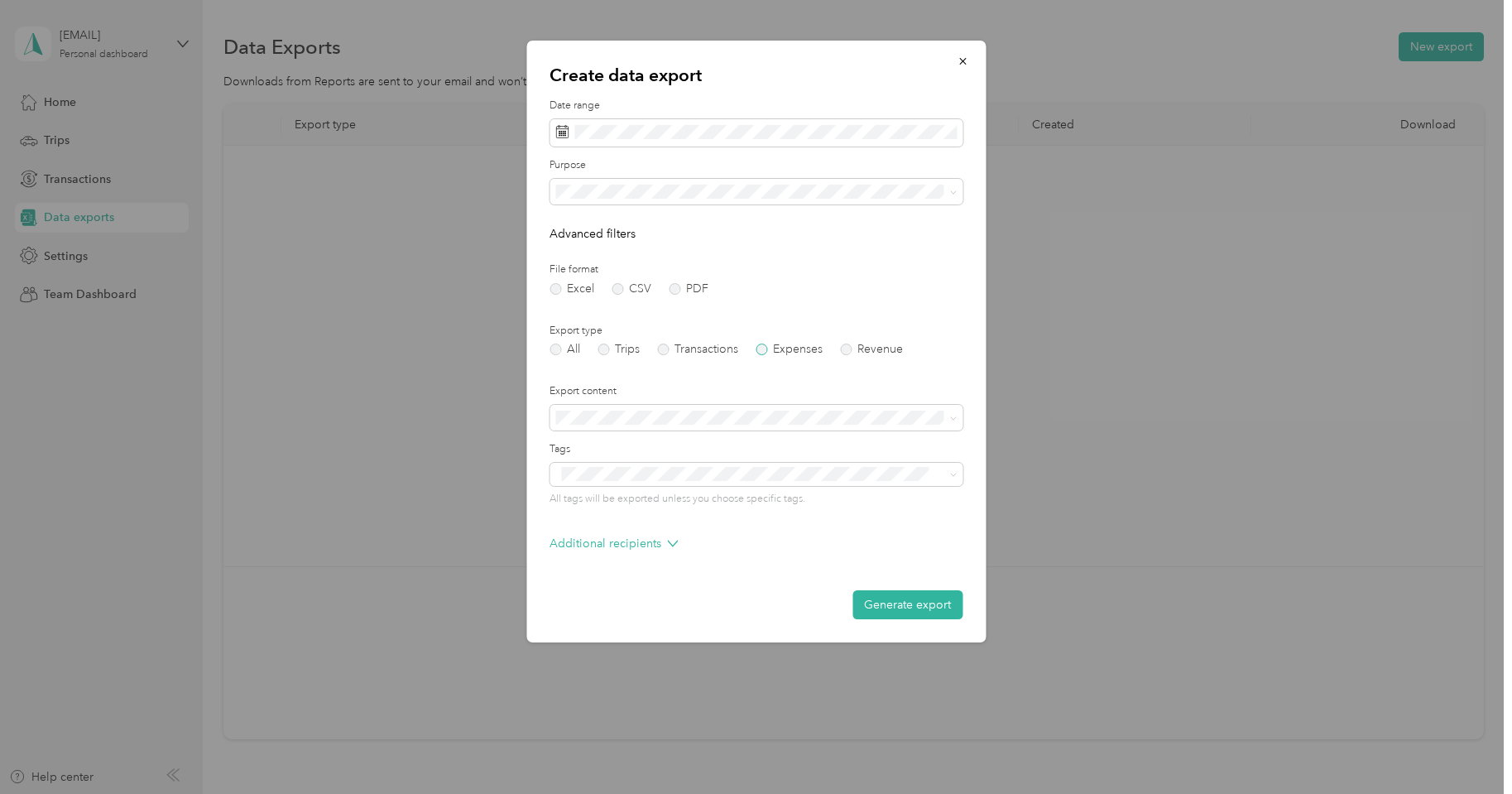 click on "Expenses" at bounding box center (789, 349) 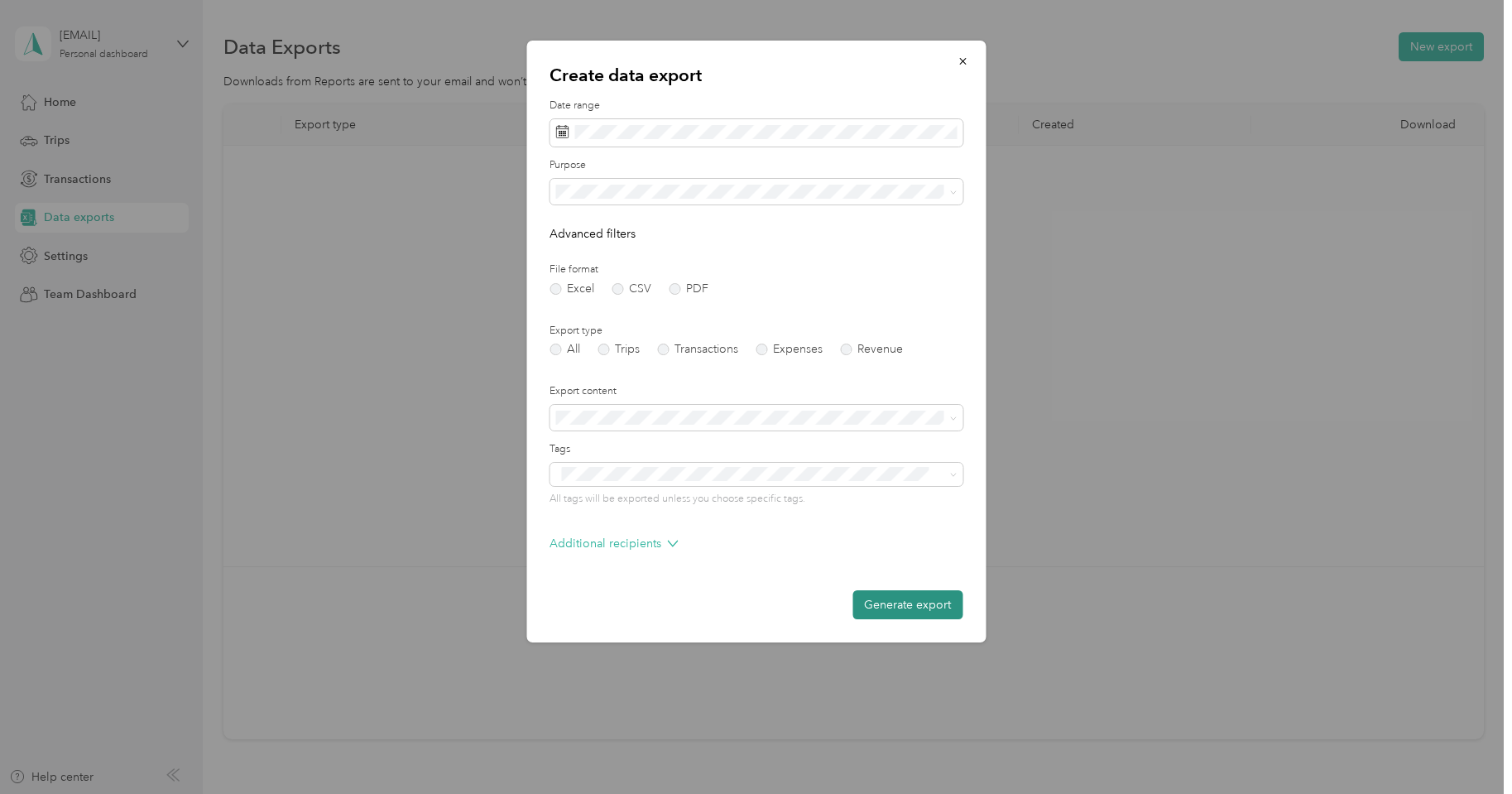 click on "Generate export" at bounding box center [907, 604] 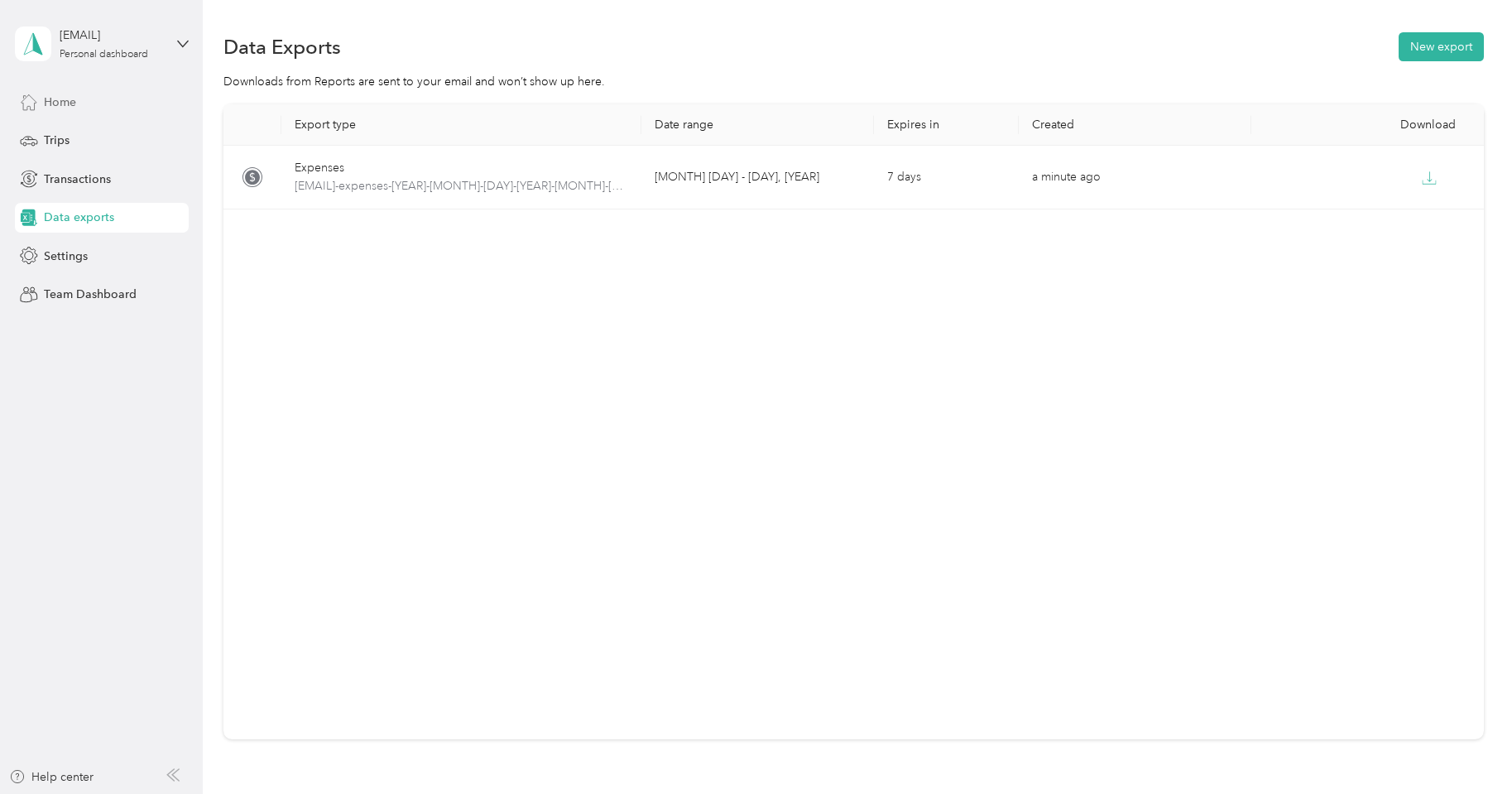 click on "Home" at bounding box center [60, 102] 